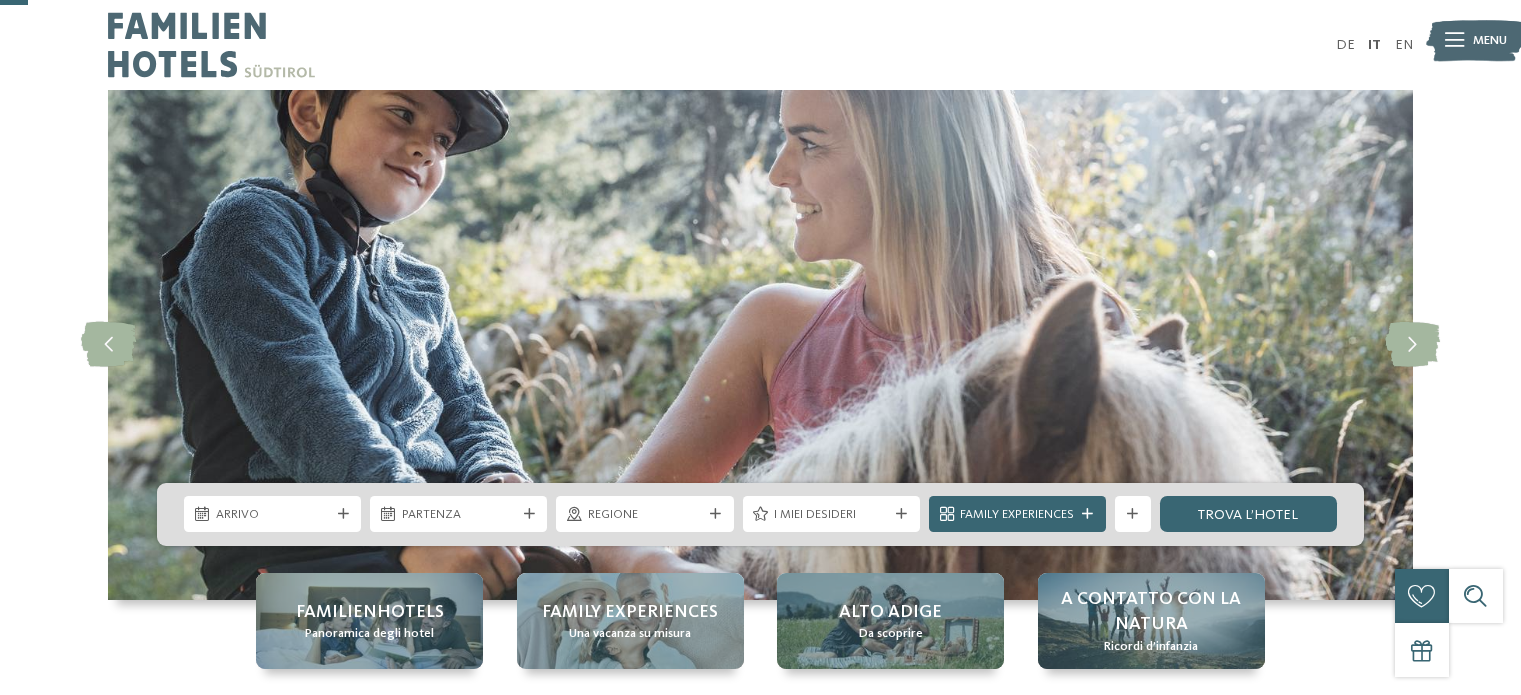 scroll, scrollTop: 100, scrollLeft: 0, axis: vertical 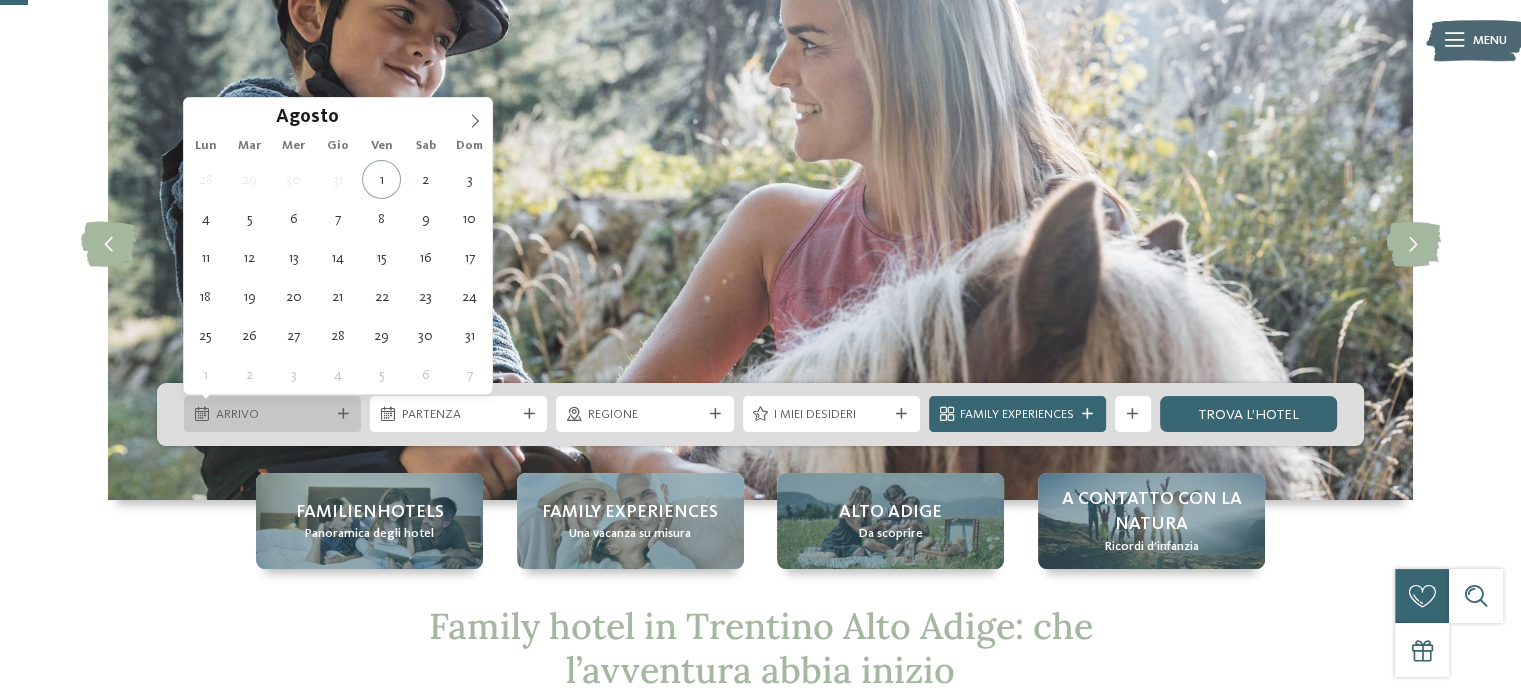 click on "Arrivo" at bounding box center (273, 415) 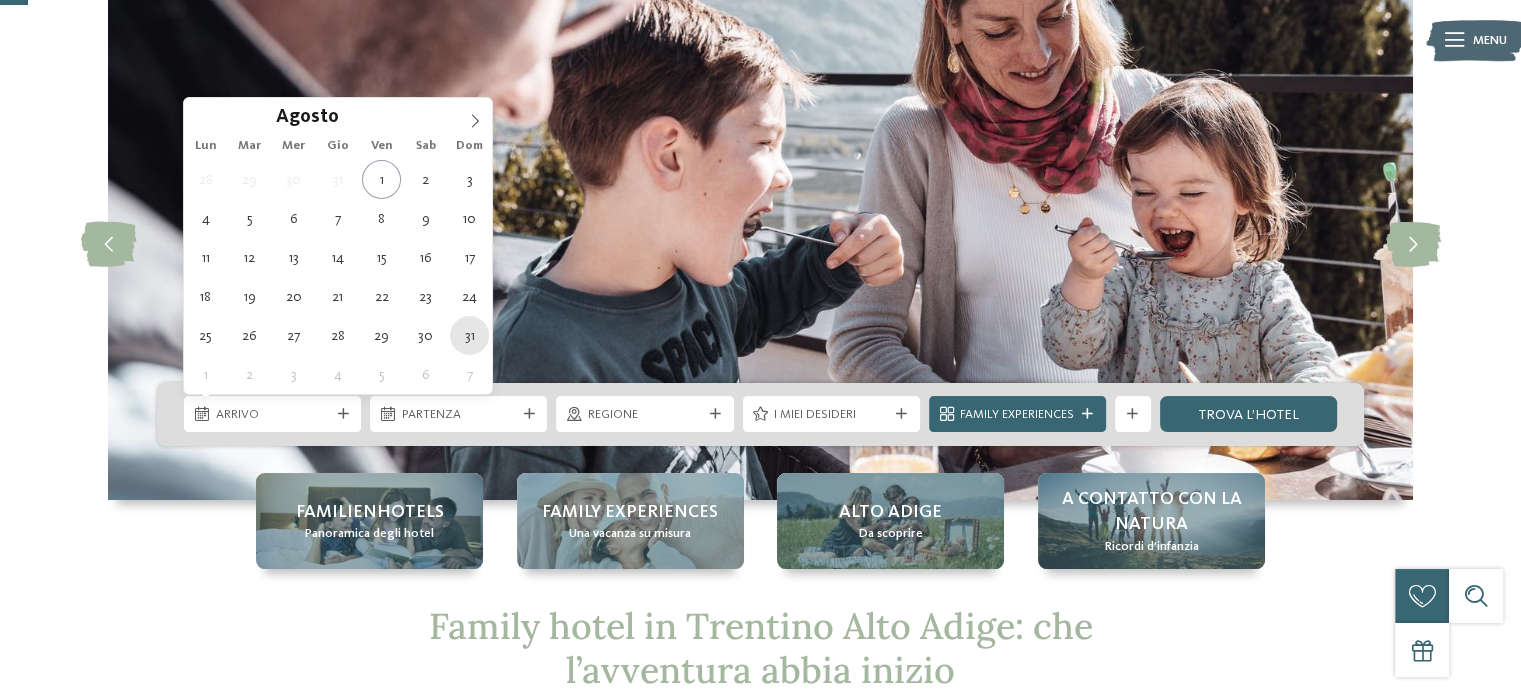 type on "31.08.2025" 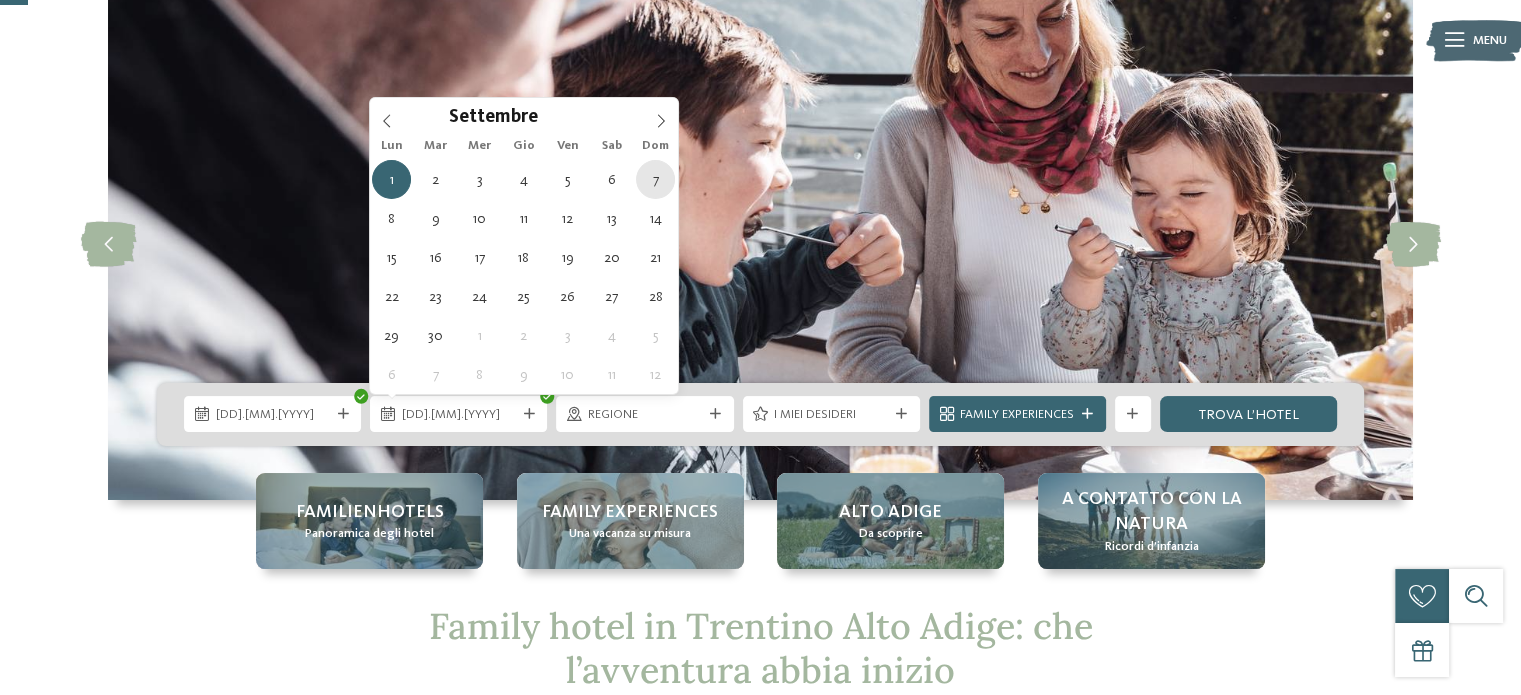 type on "07.09.2025" 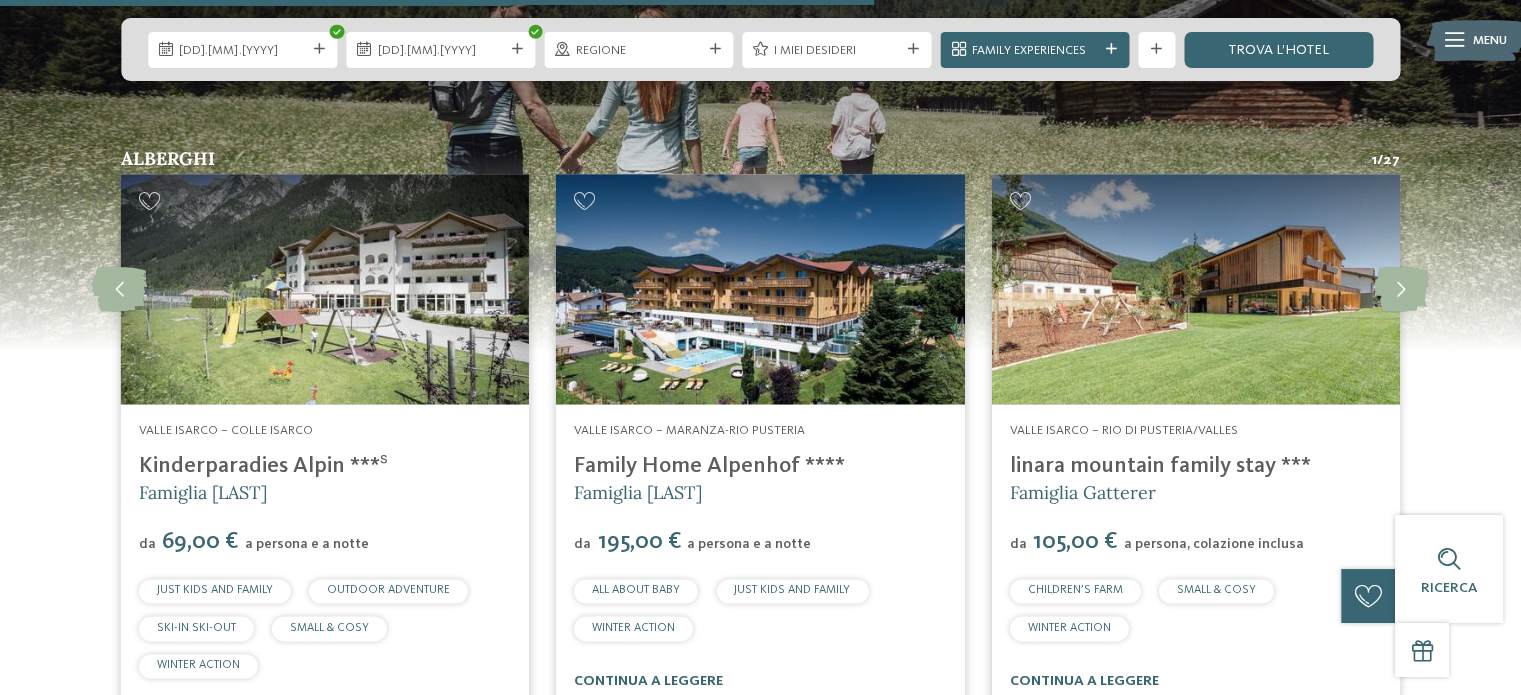 scroll, scrollTop: 3100, scrollLeft: 0, axis: vertical 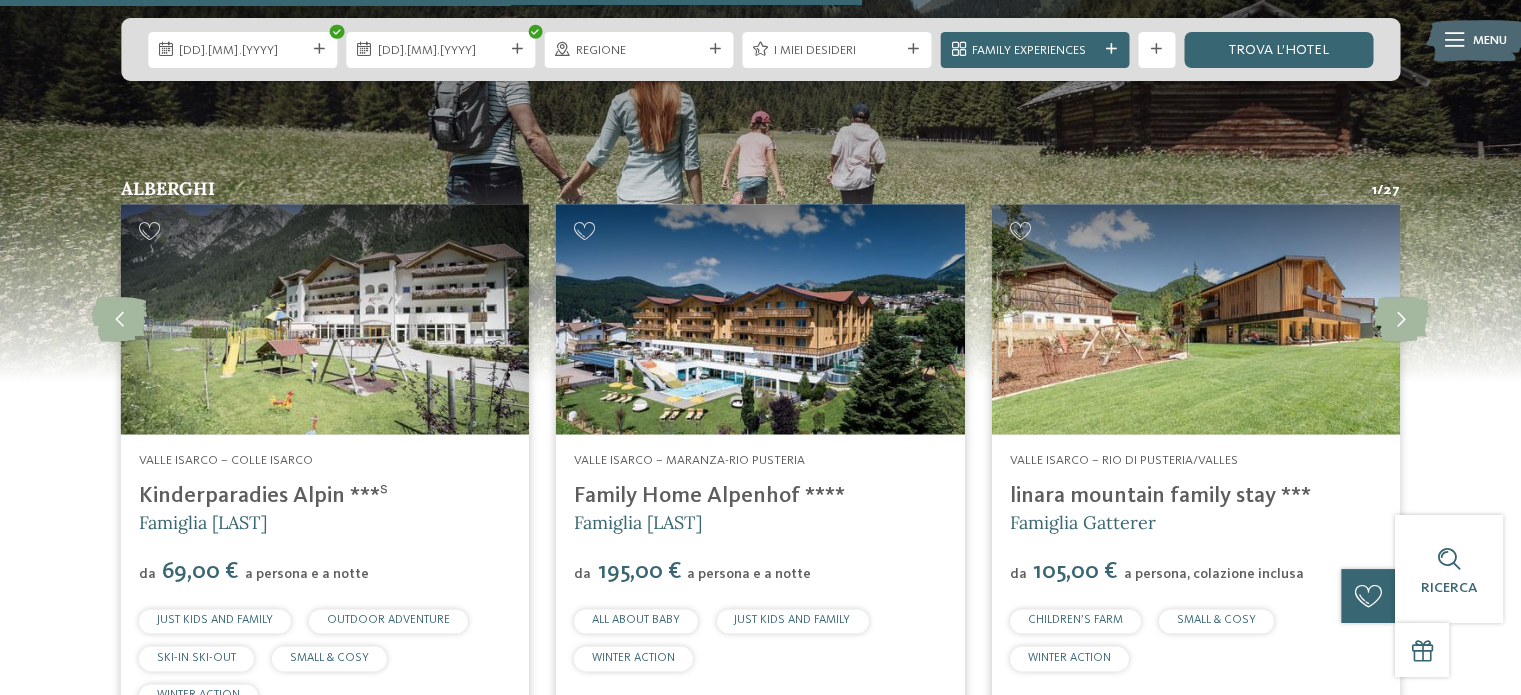click at bounding box center (325, 319) 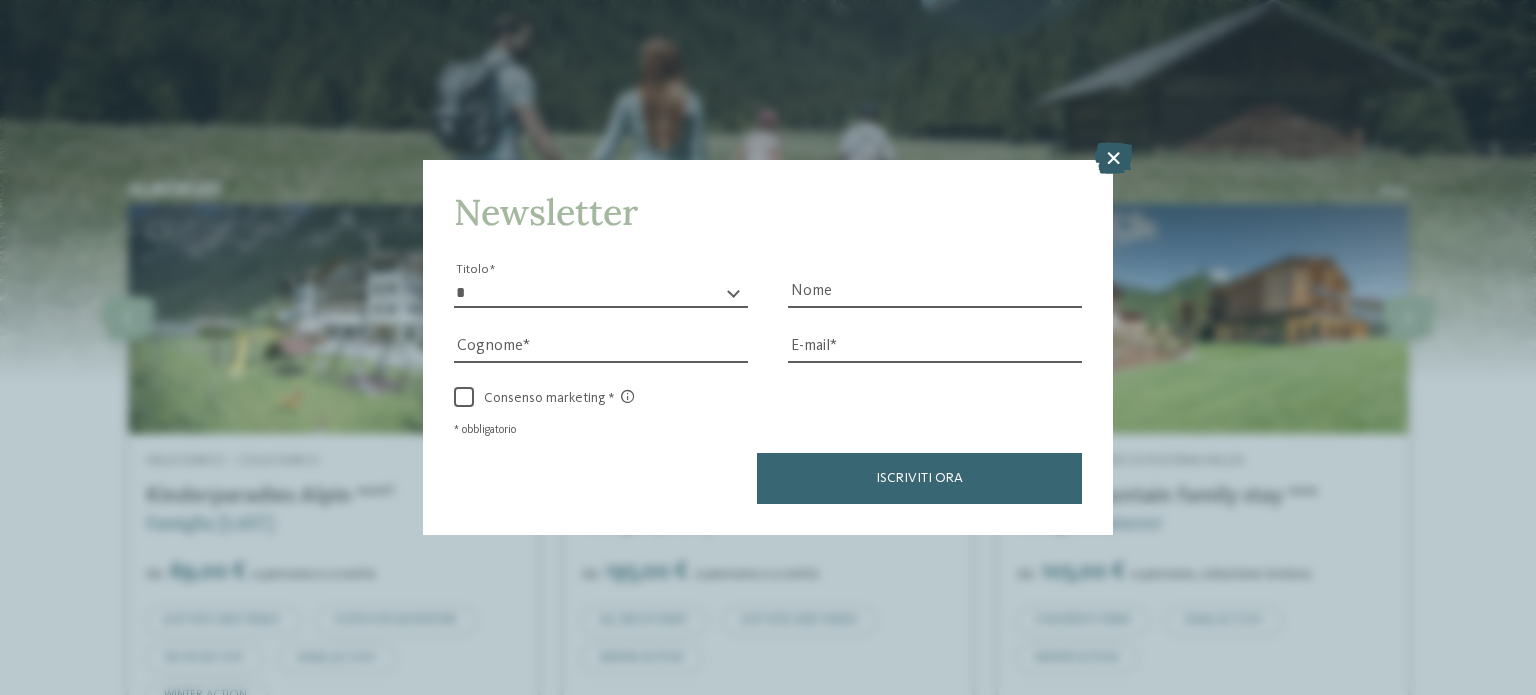 click at bounding box center (1113, 158) 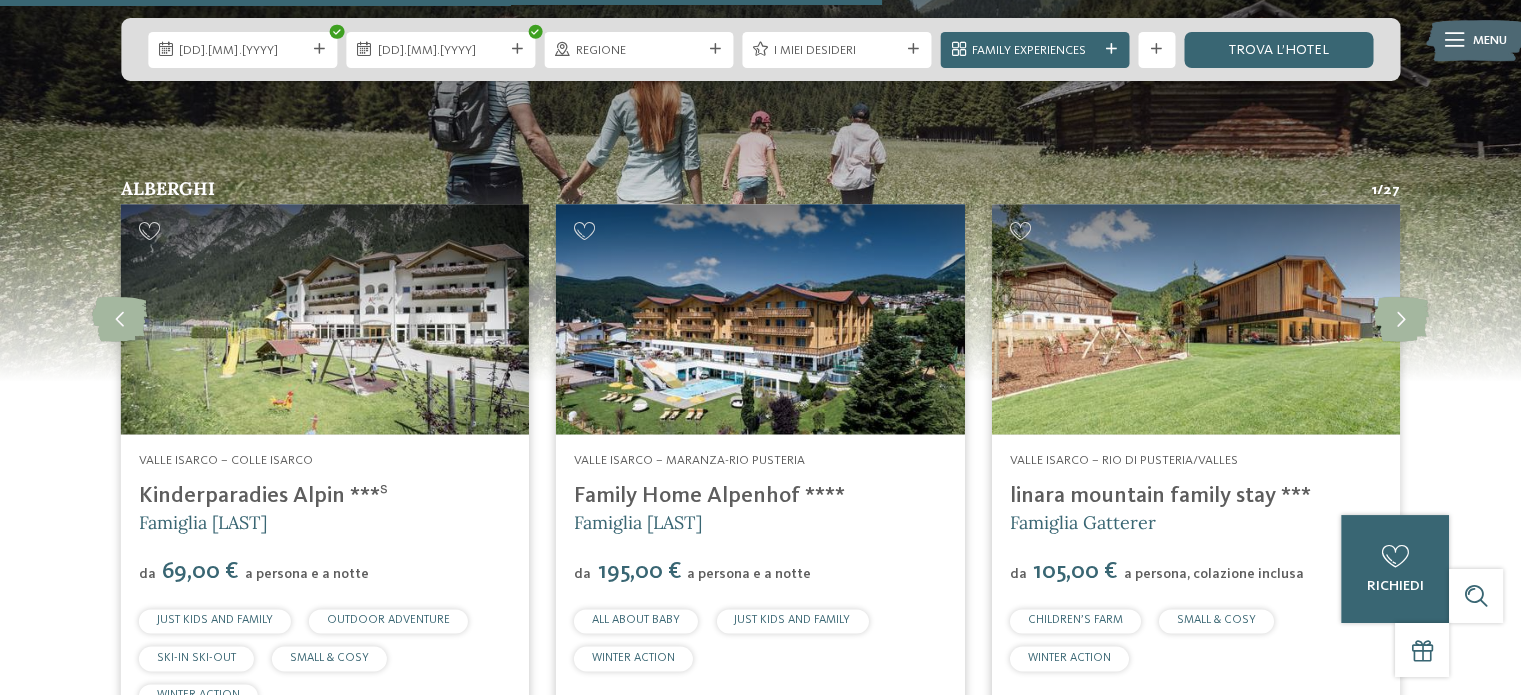 scroll, scrollTop: 3500, scrollLeft: 0, axis: vertical 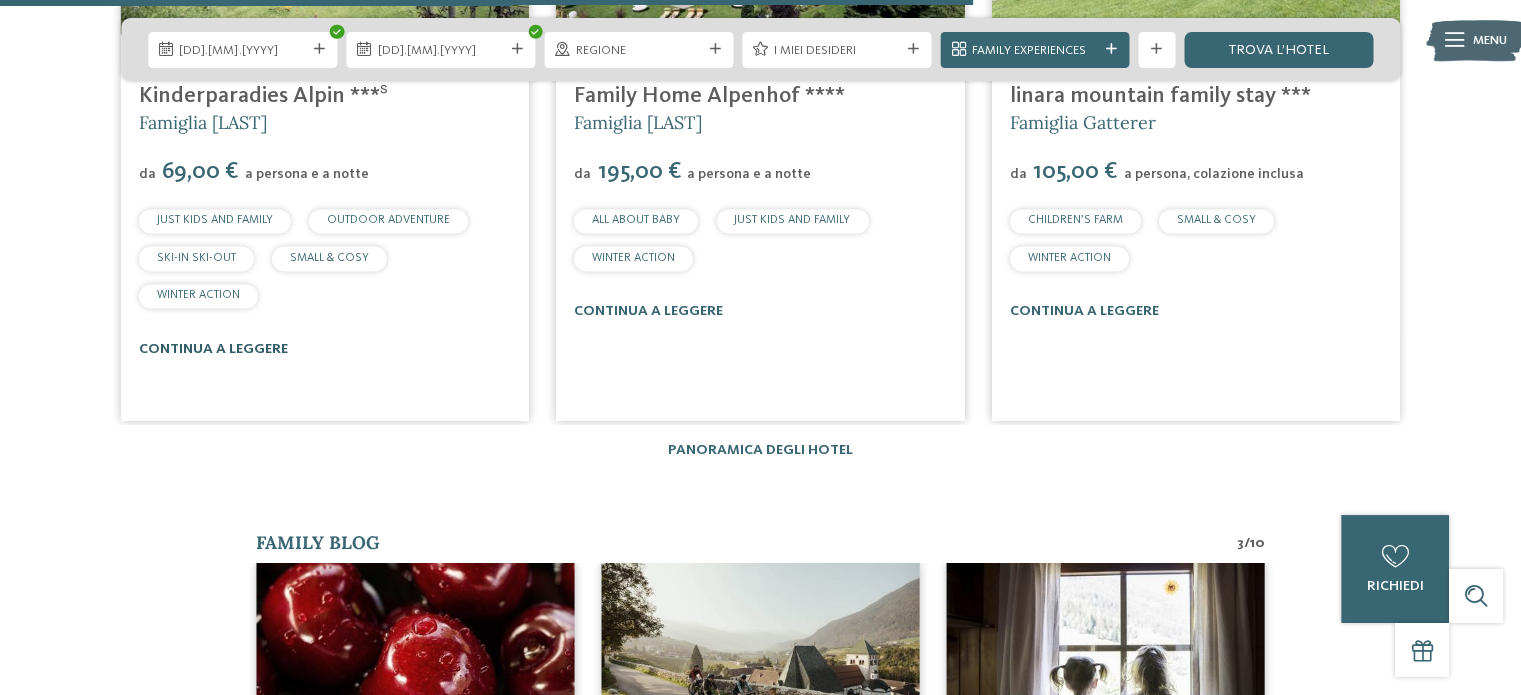 click on "continua a leggere" at bounding box center [213, 348] 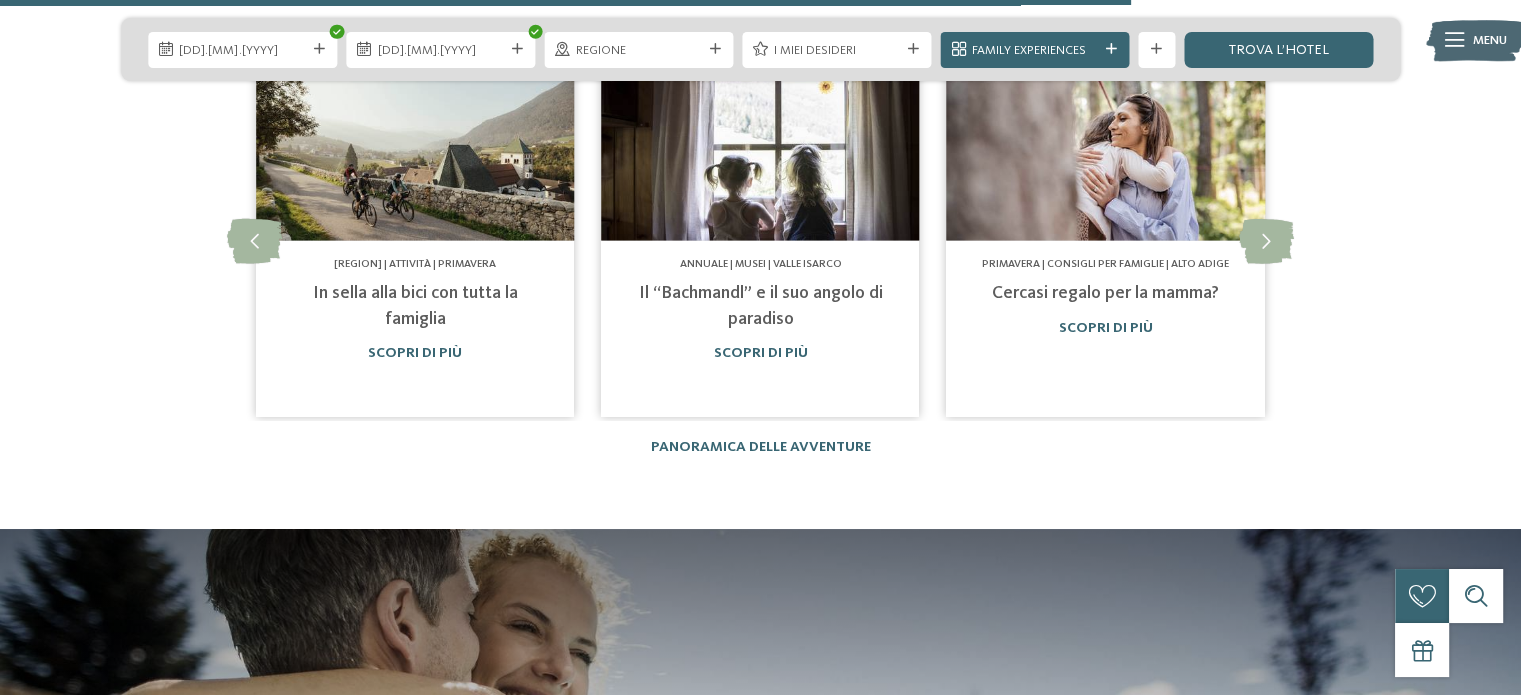 scroll, scrollTop: 4400, scrollLeft: 0, axis: vertical 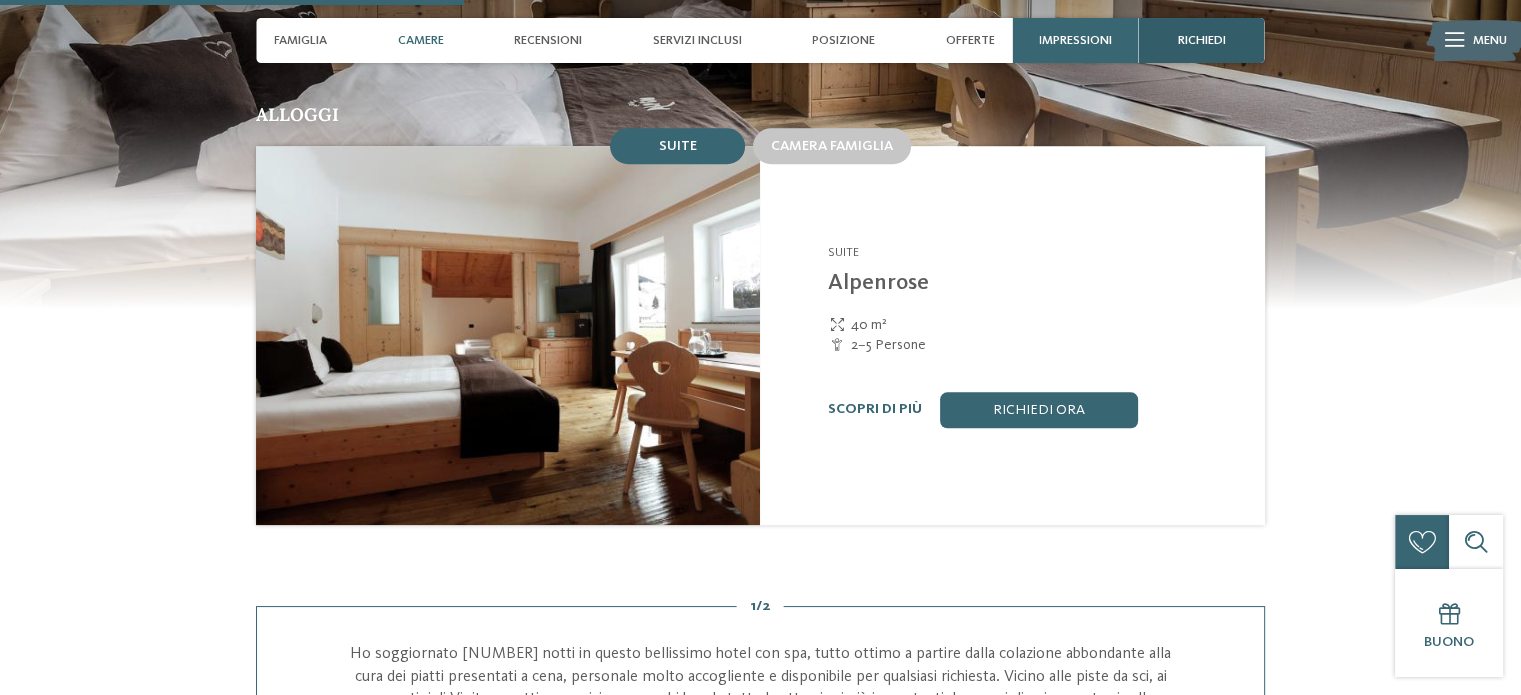click on "richiedi" at bounding box center (1202, 40) 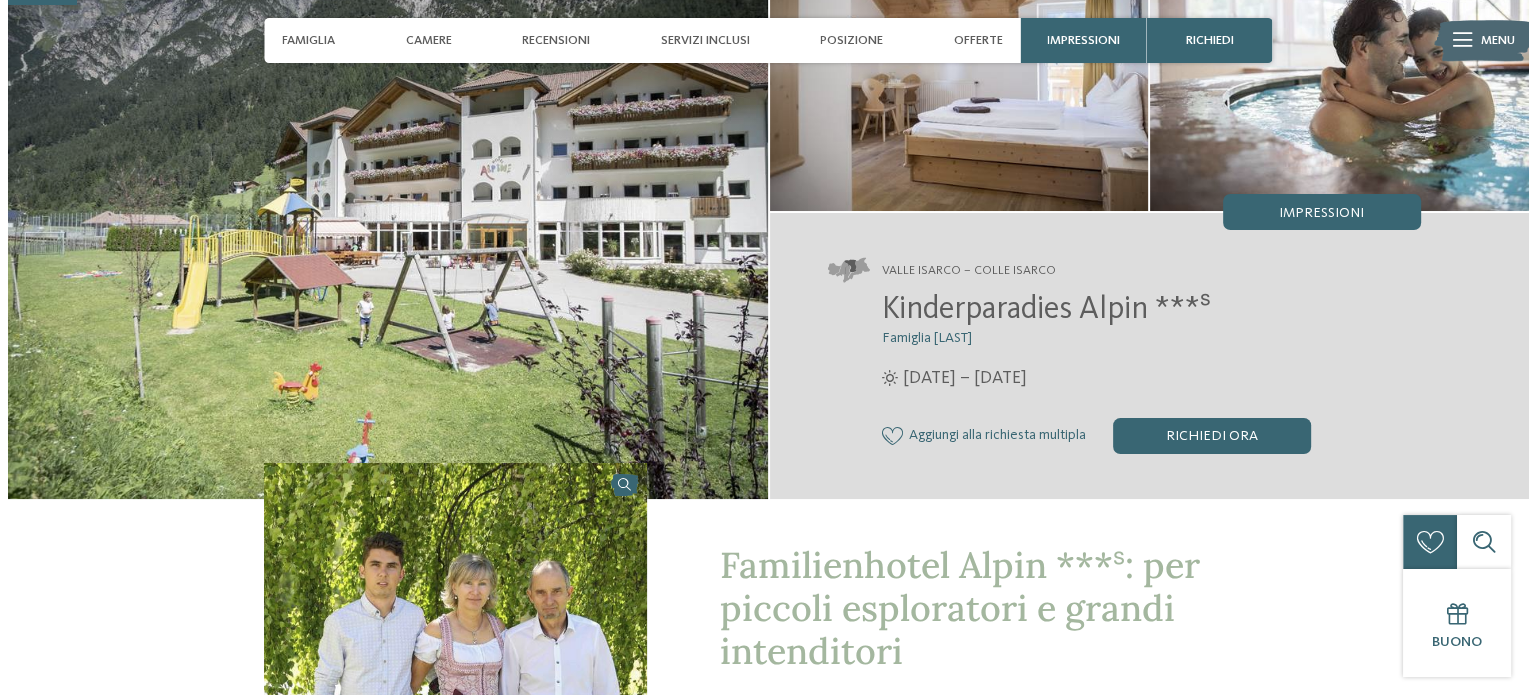 scroll, scrollTop: 0, scrollLeft: 0, axis: both 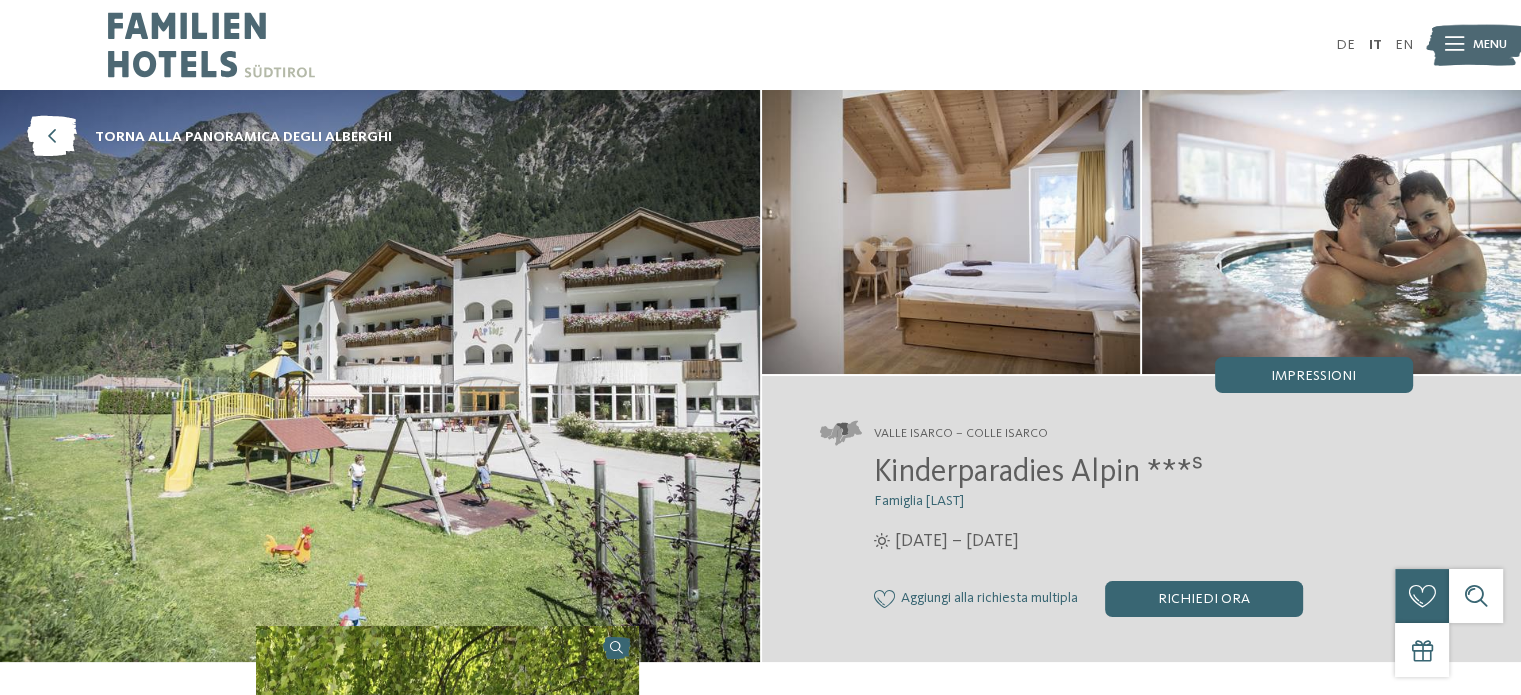 click at bounding box center (1454, 45) 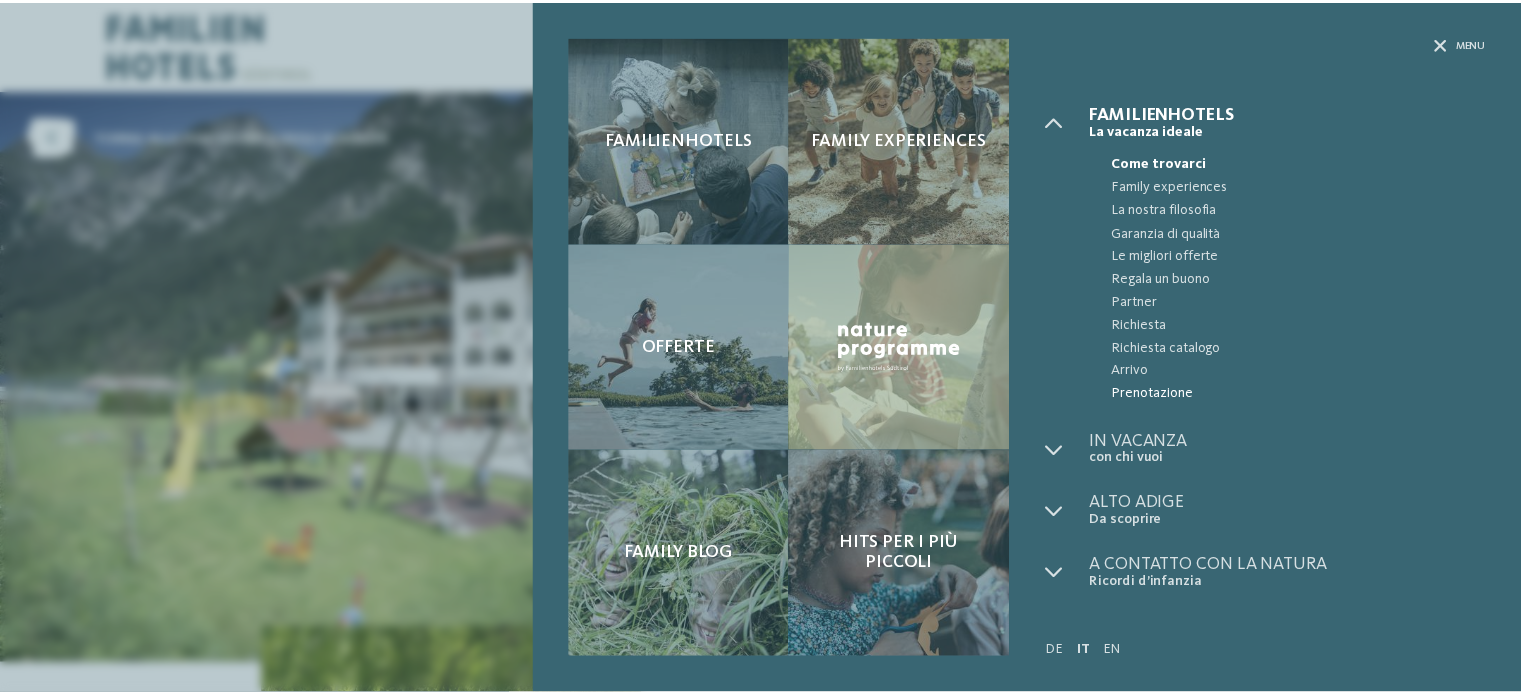 scroll, scrollTop: 0, scrollLeft: 0, axis: both 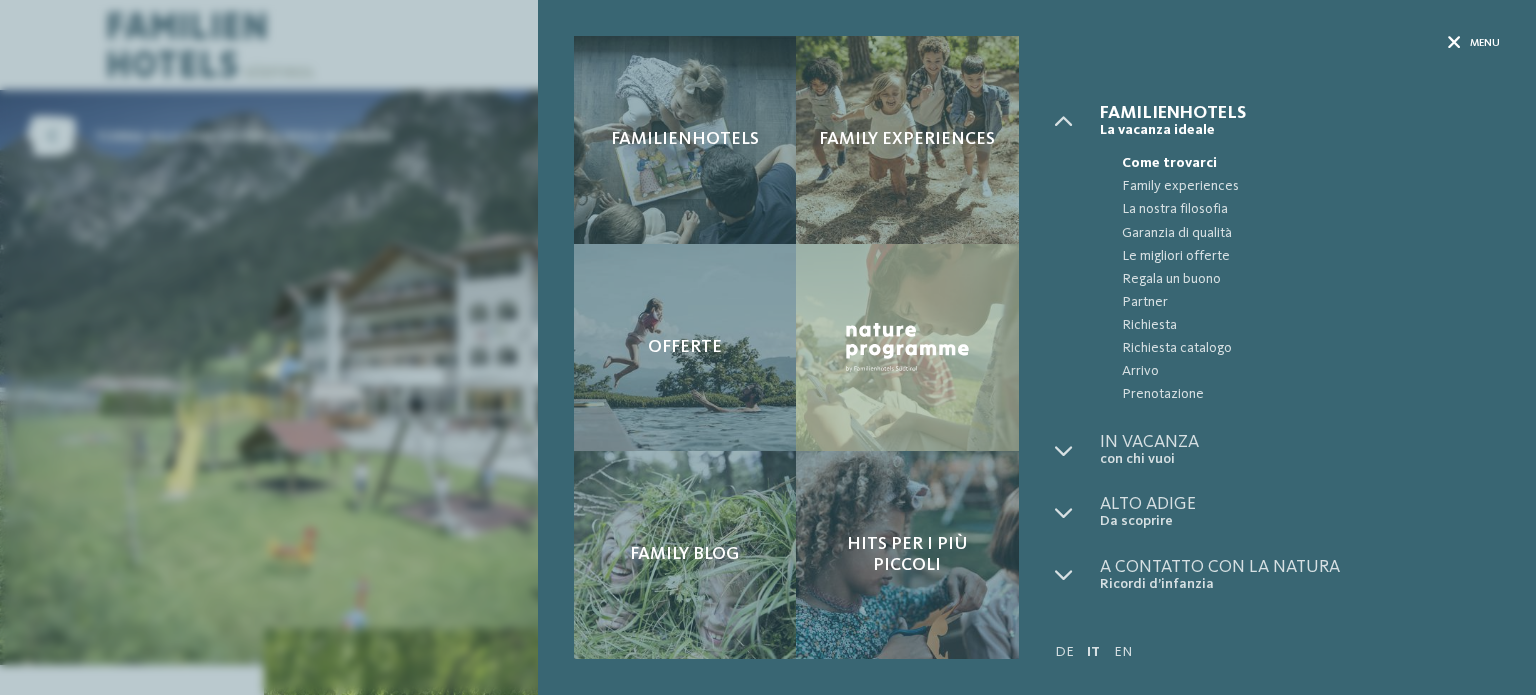 click at bounding box center (1454, 43) 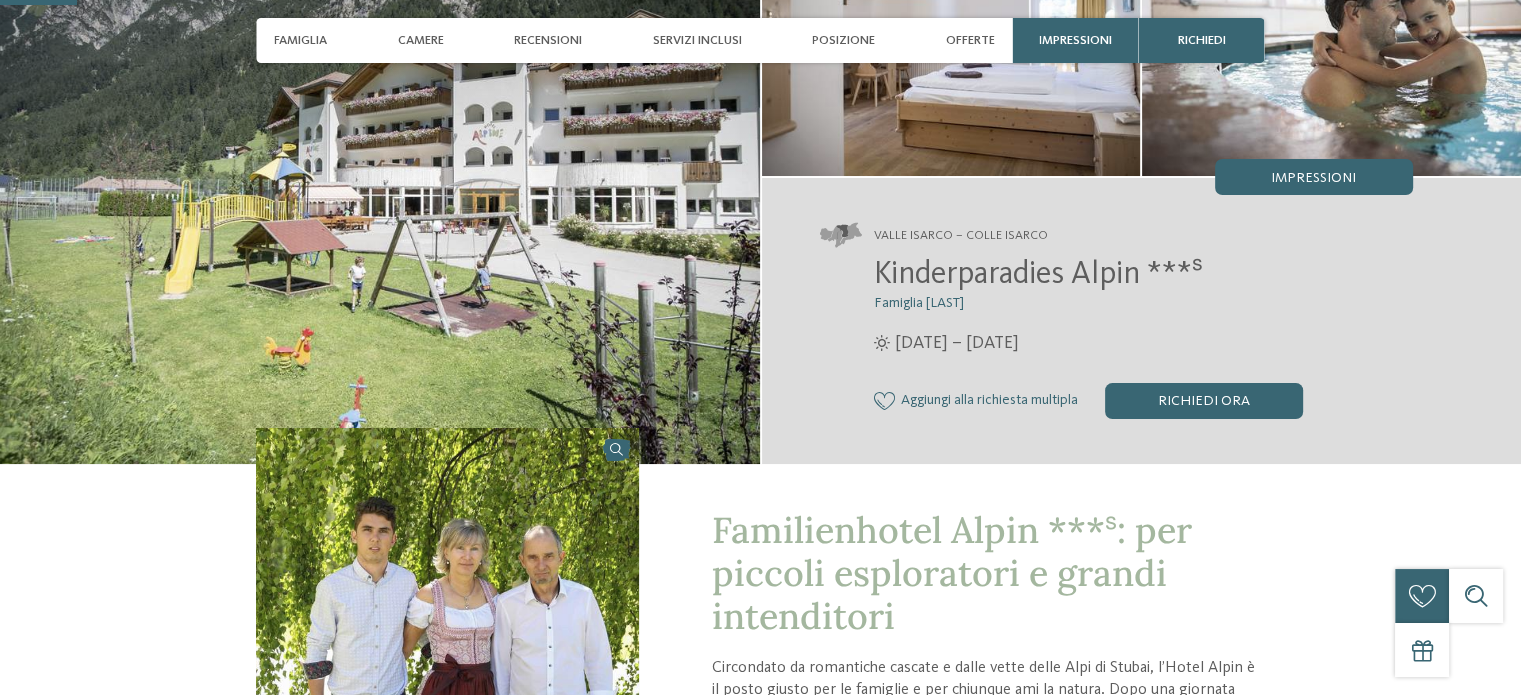 scroll, scrollTop: 300, scrollLeft: 0, axis: vertical 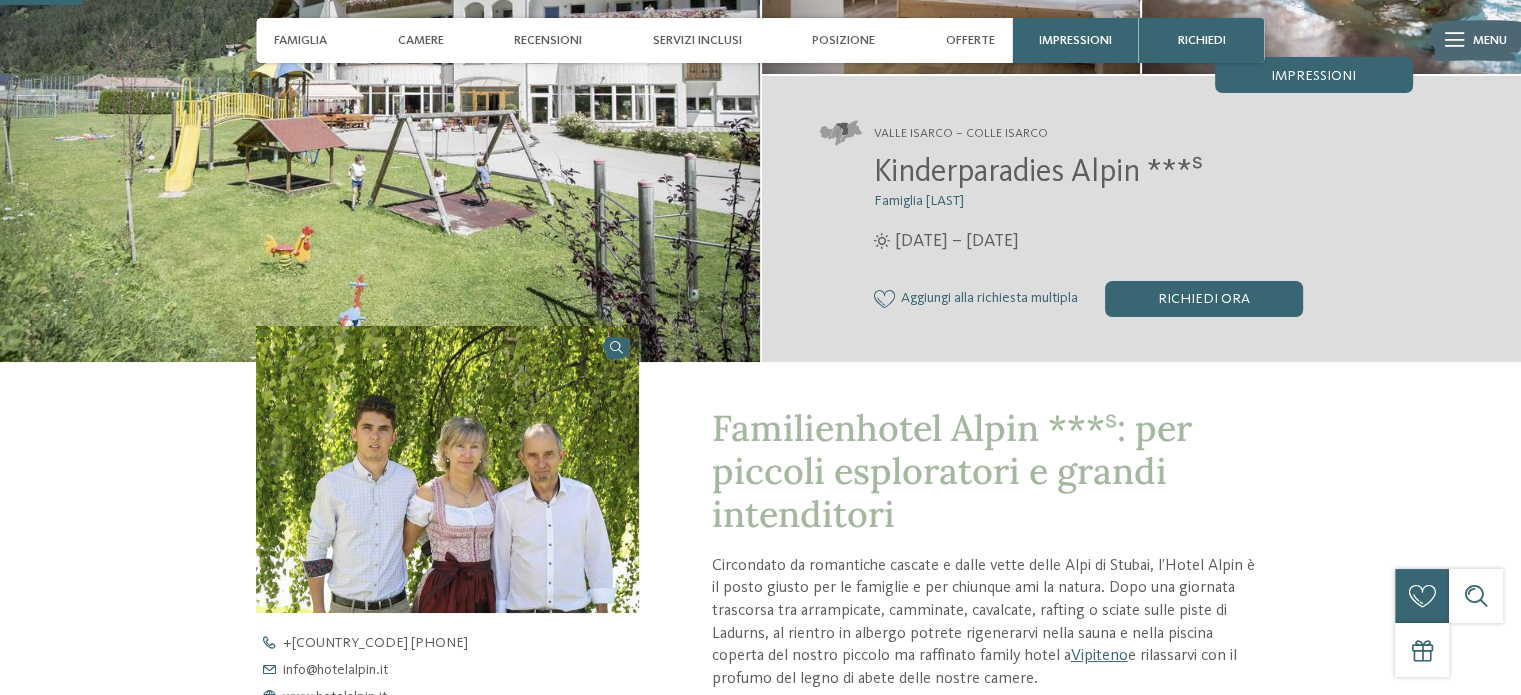 click at bounding box center [862, 133] 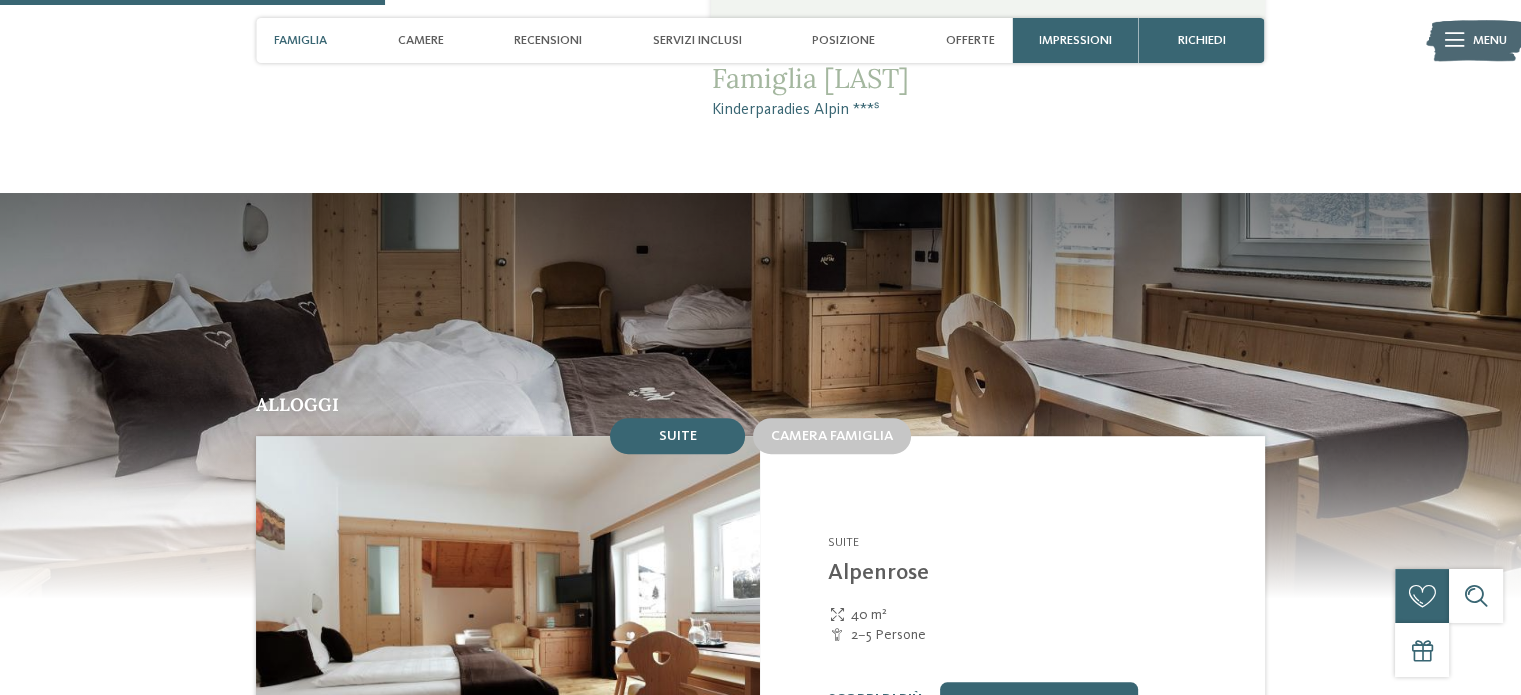 scroll, scrollTop: 1500, scrollLeft: 0, axis: vertical 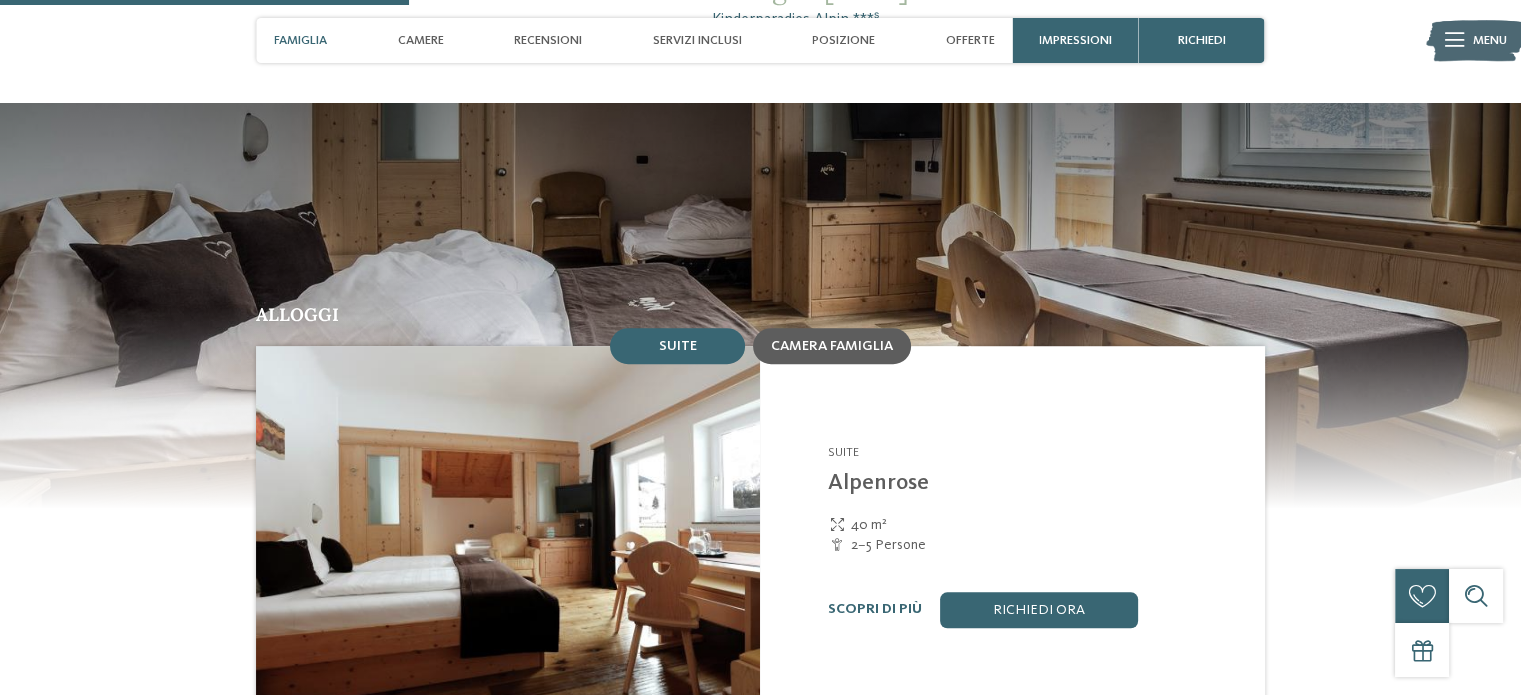 click on "Camera famiglia" at bounding box center (832, 346) 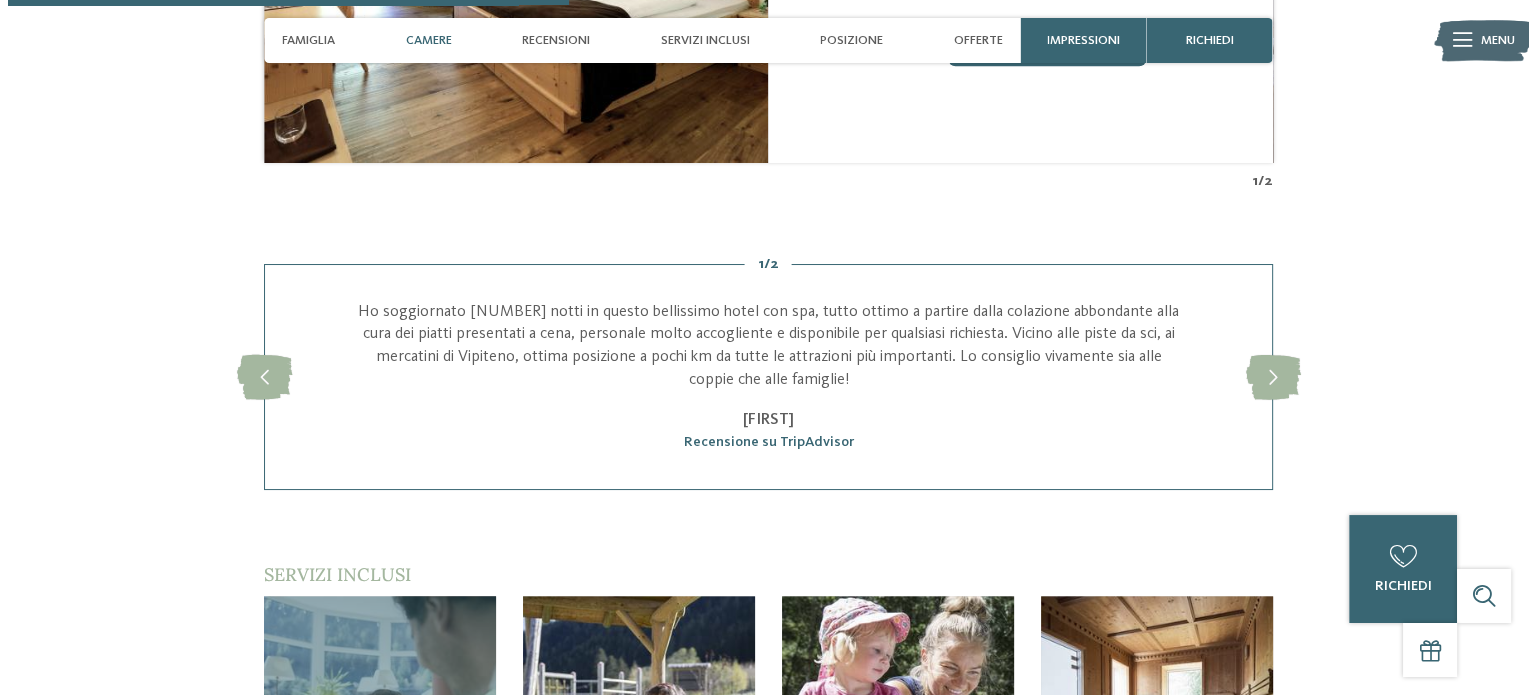 scroll, scrollTop: 1800, scrollLeft: 0, axis: vertical 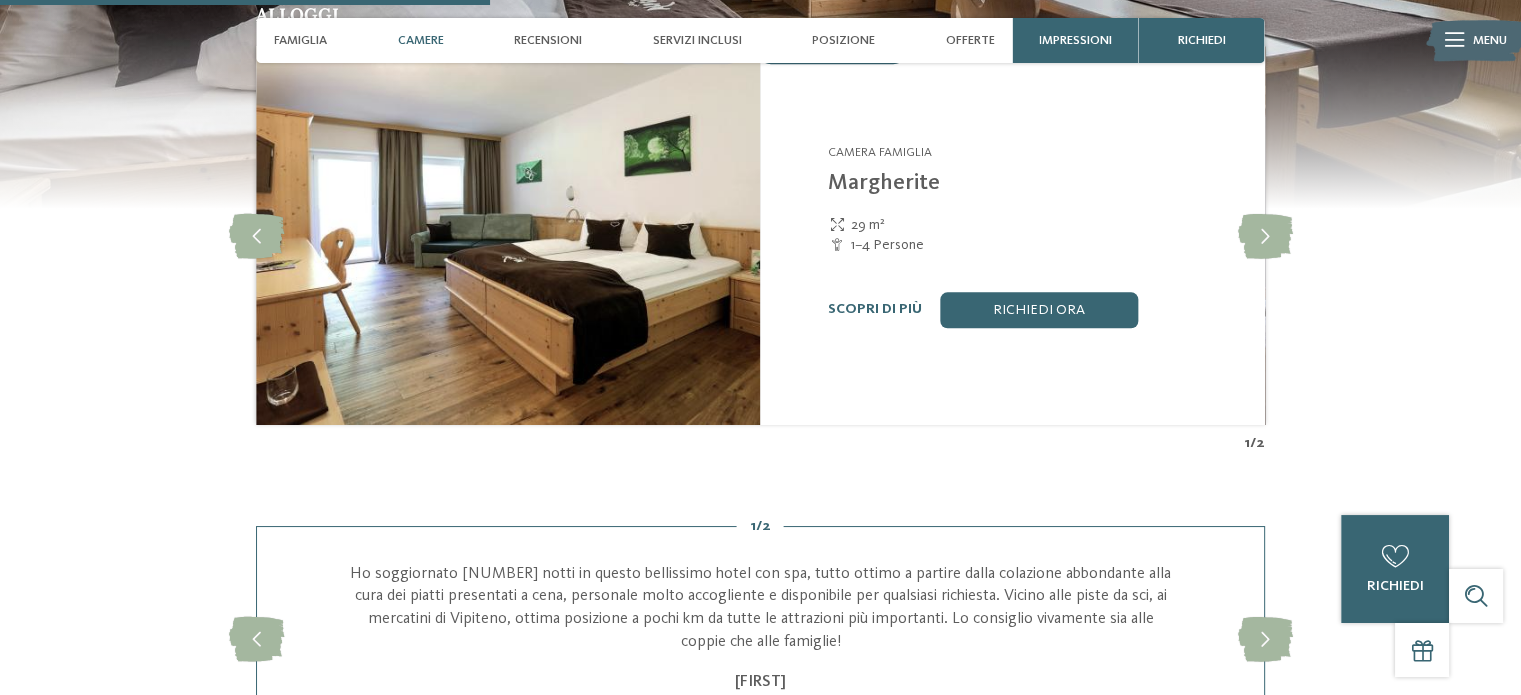 click on "Nome" at bounding box center (0, 0) 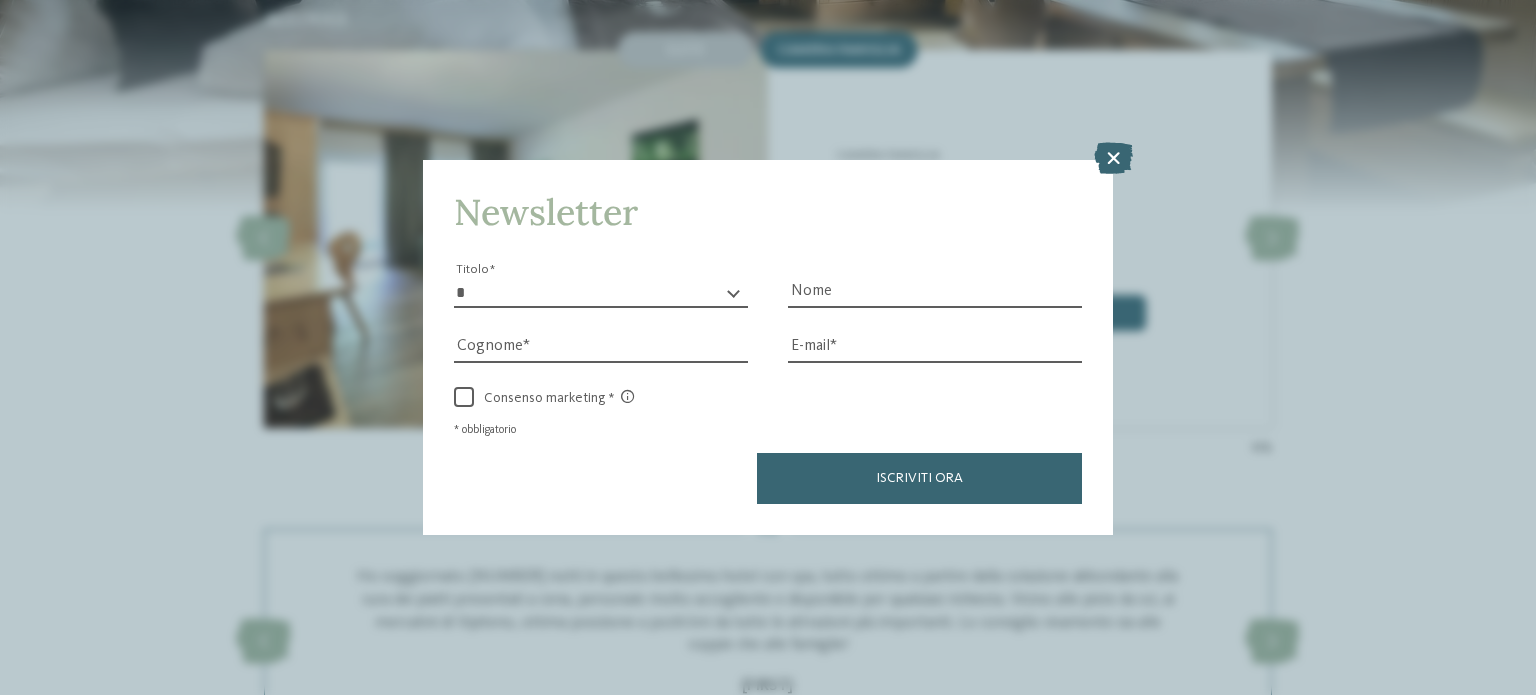 click on "* ****** ******* ******** ******" at bounding box center [601, 293] 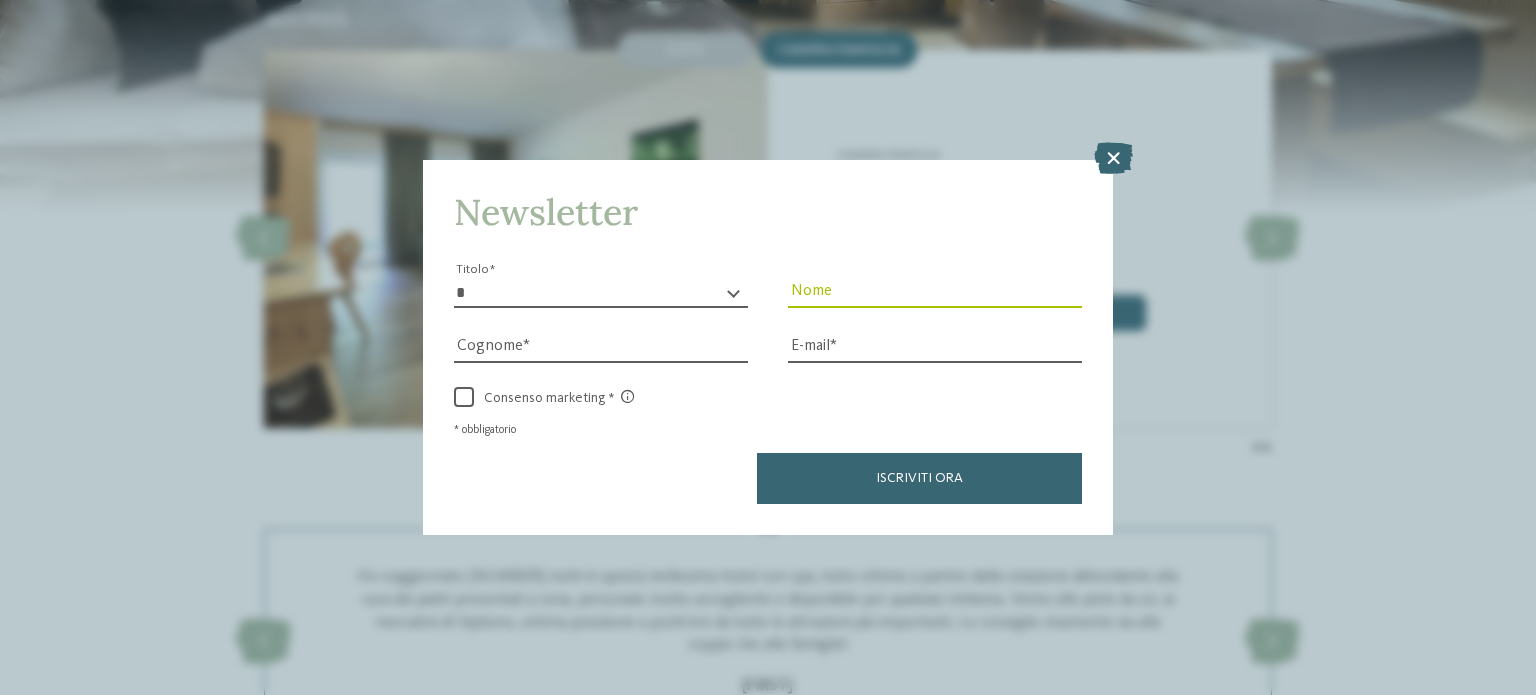 select on "*" 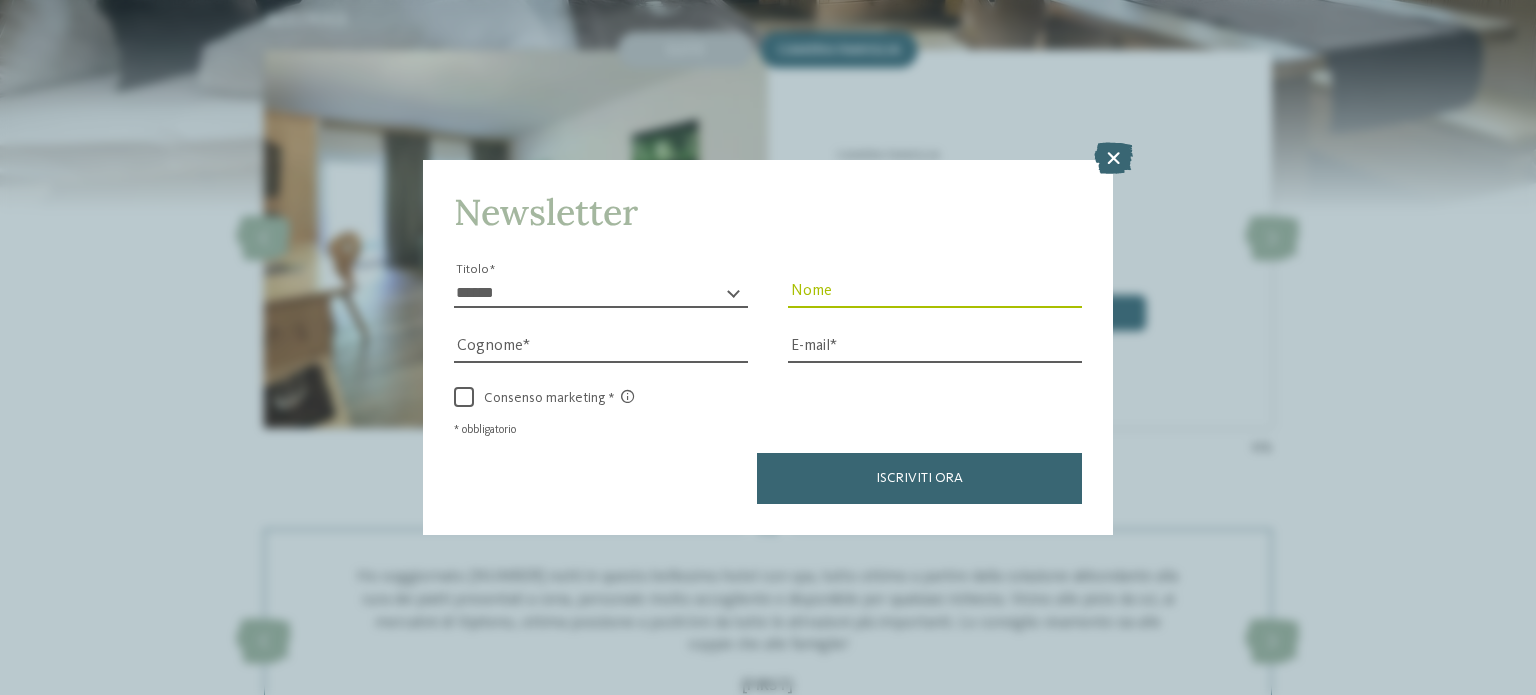 click on "* ****** ******* ******** ******" at bounding box center (601, 293) 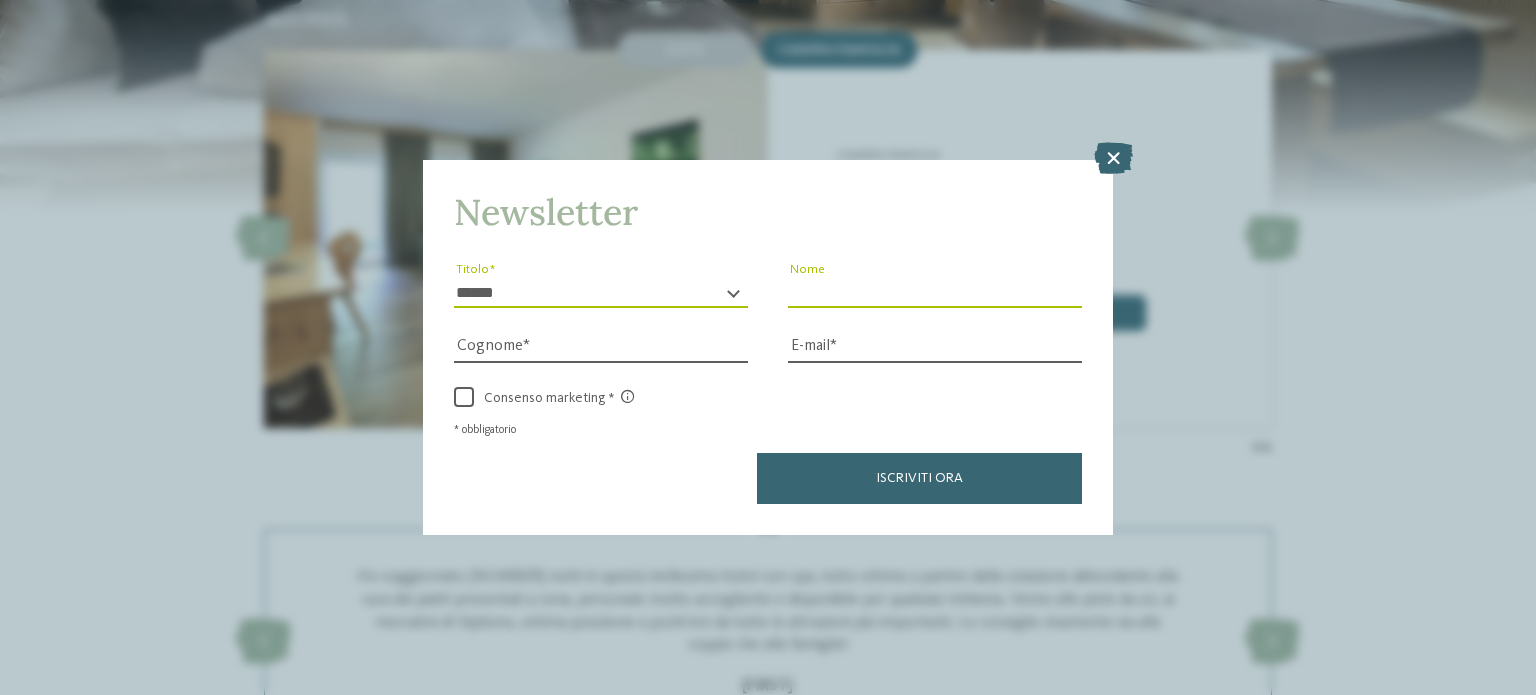 click on "Nome" at bounding box center [935, 293] 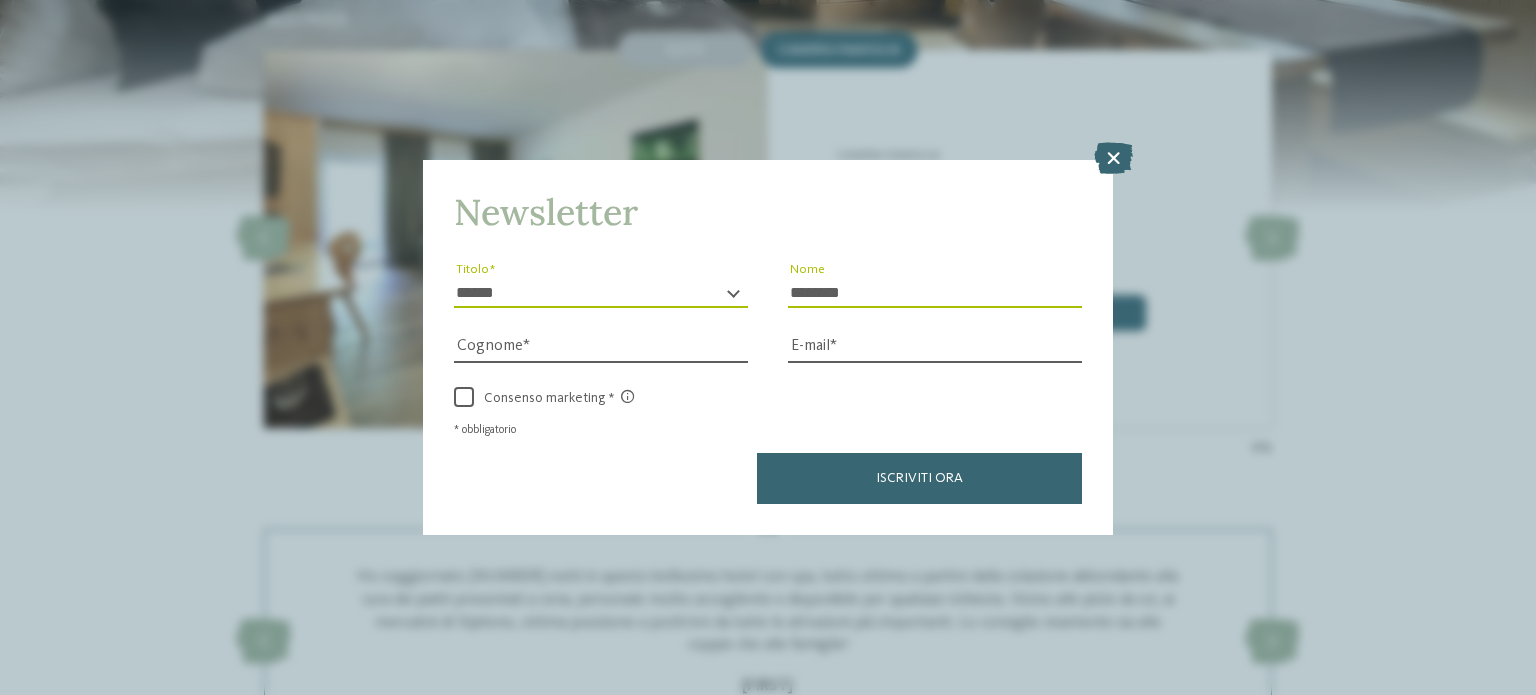 type on "********" 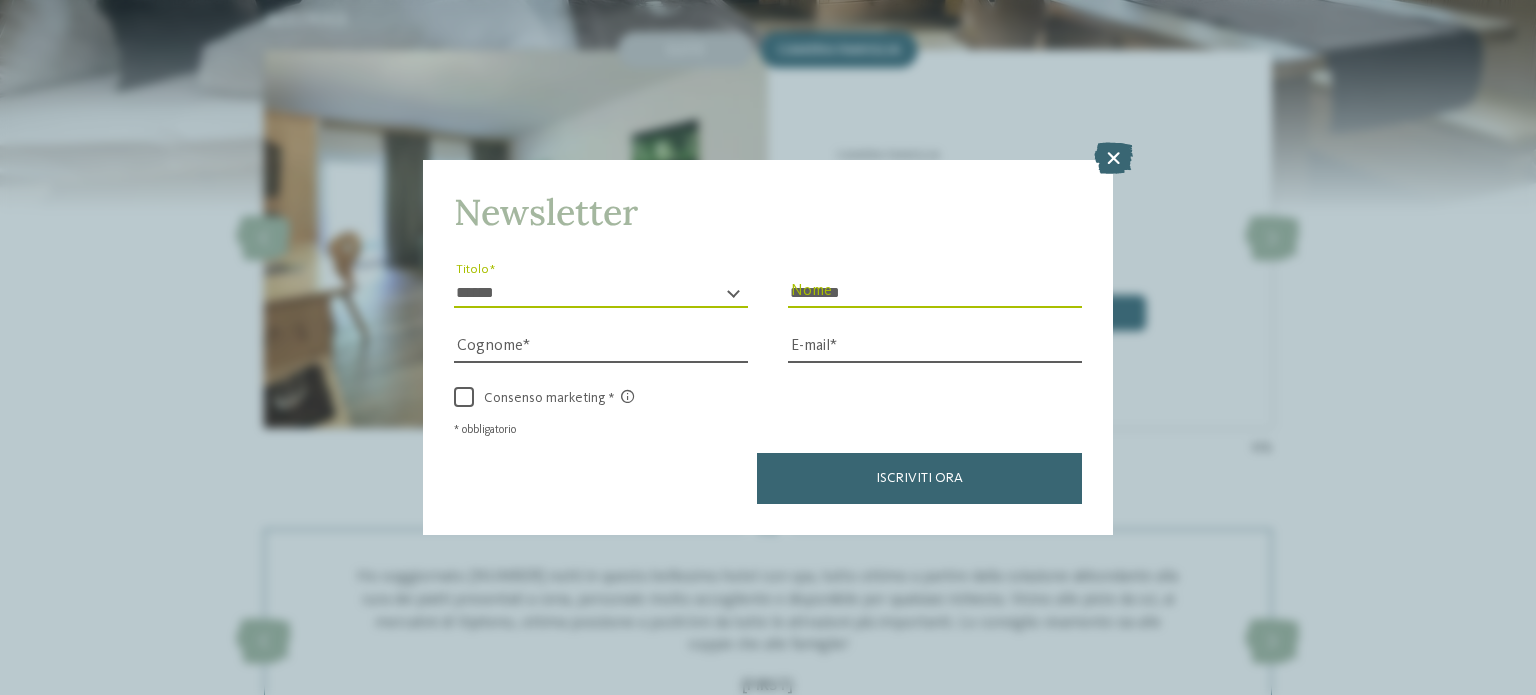 click on "Cognome" at bounding box center [601, 335] 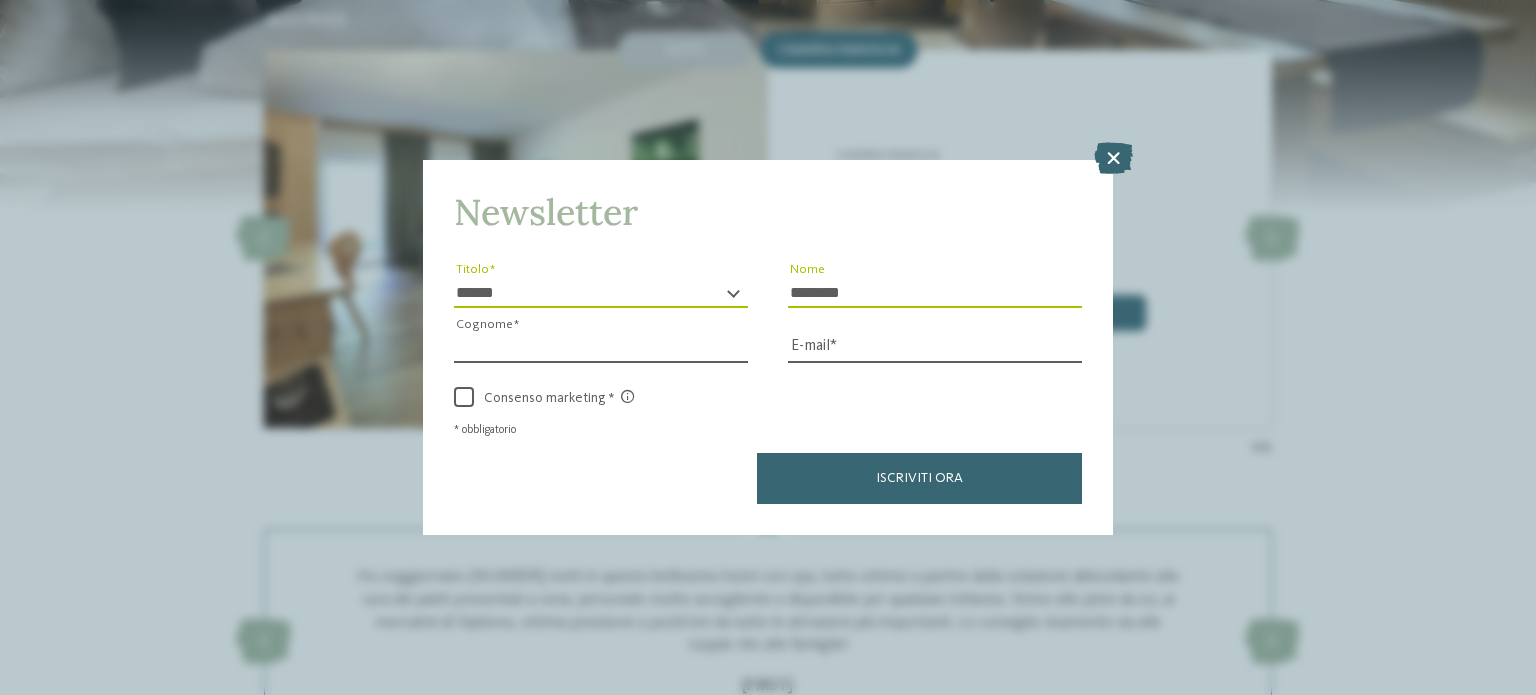 click on "Cognome" at bounding box center [601, 348] 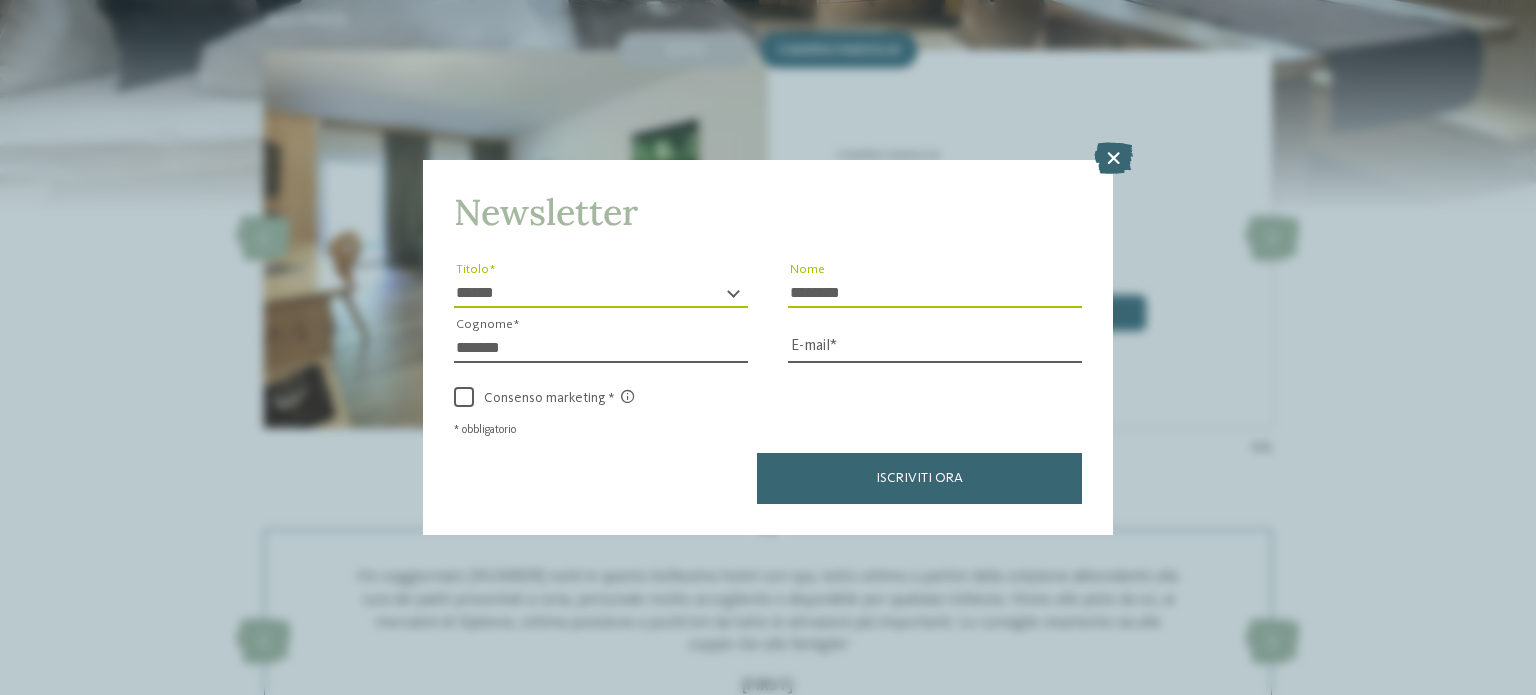 type on "*******" 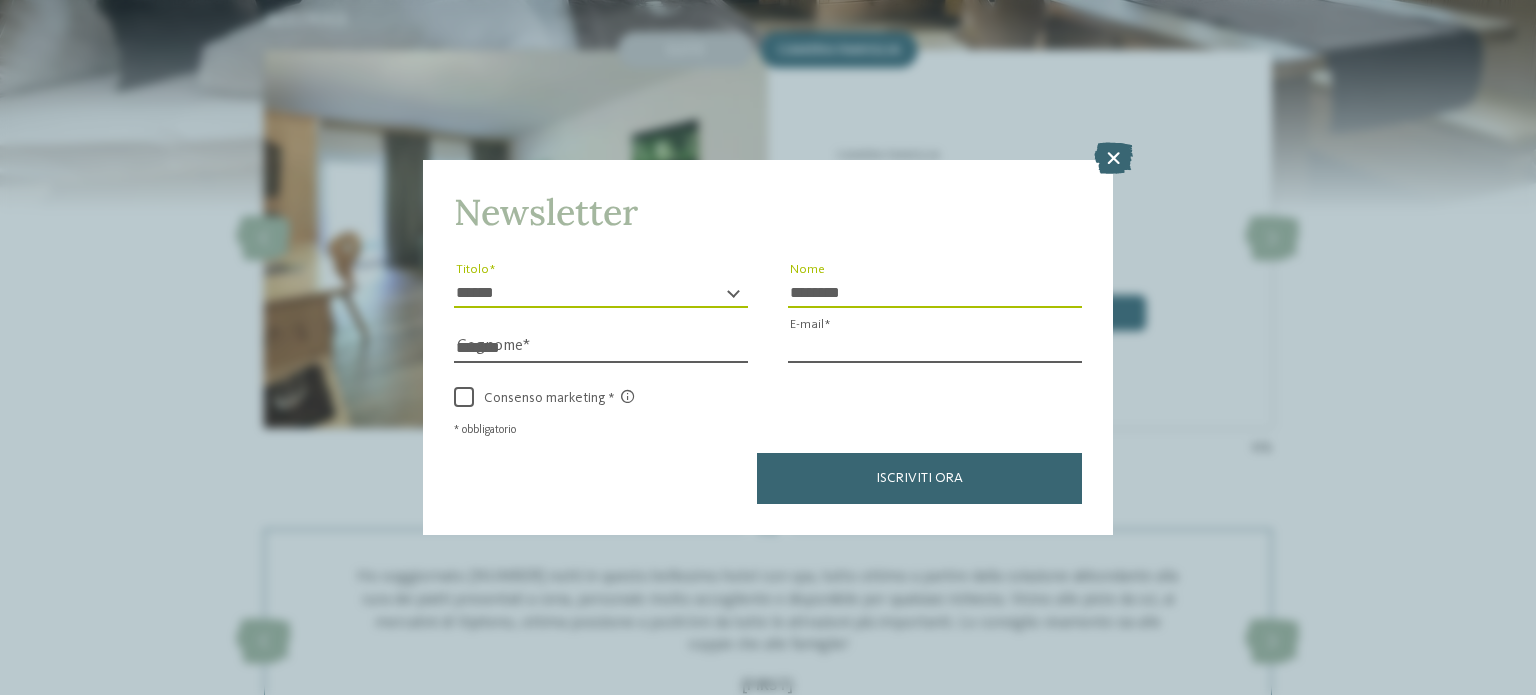 click on "E-mail" at bounding box center (935, 348) 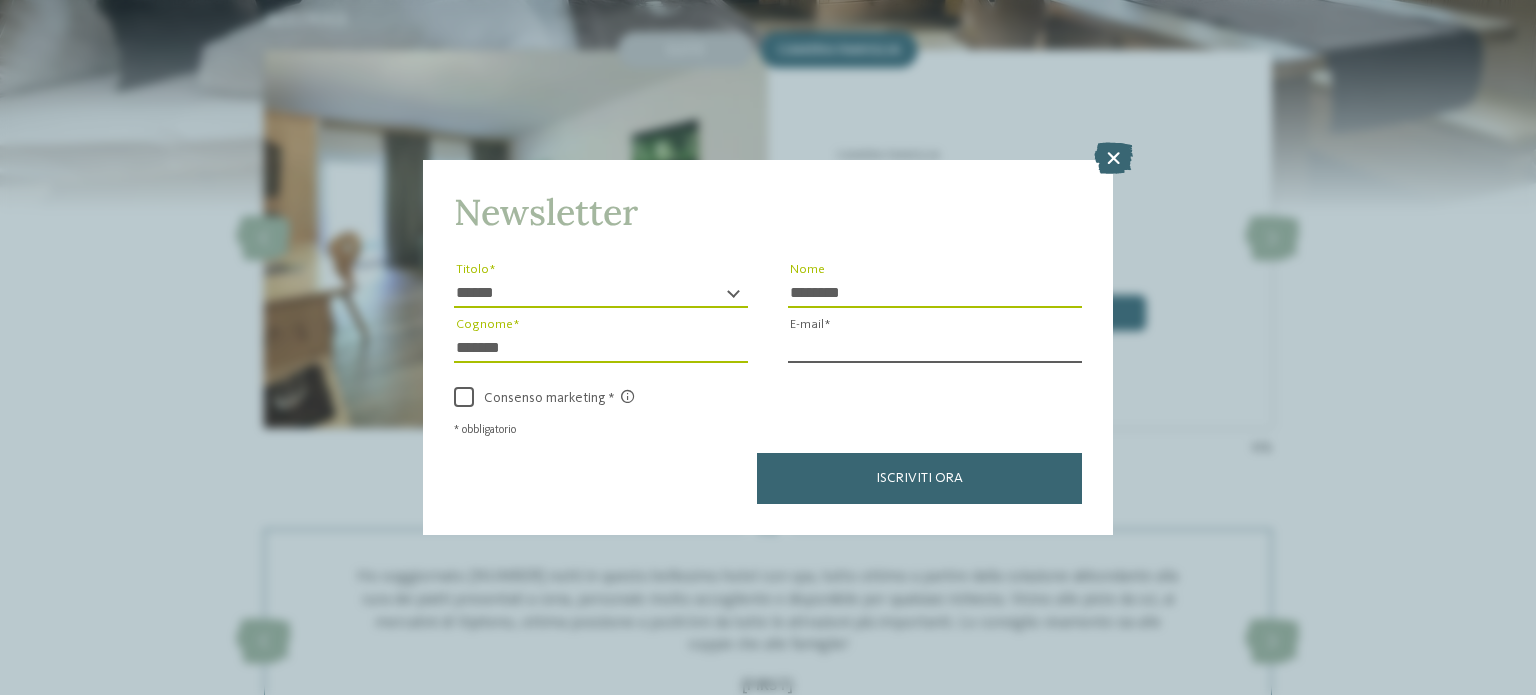 click on "E-mail" at bounding box center (935, 348) 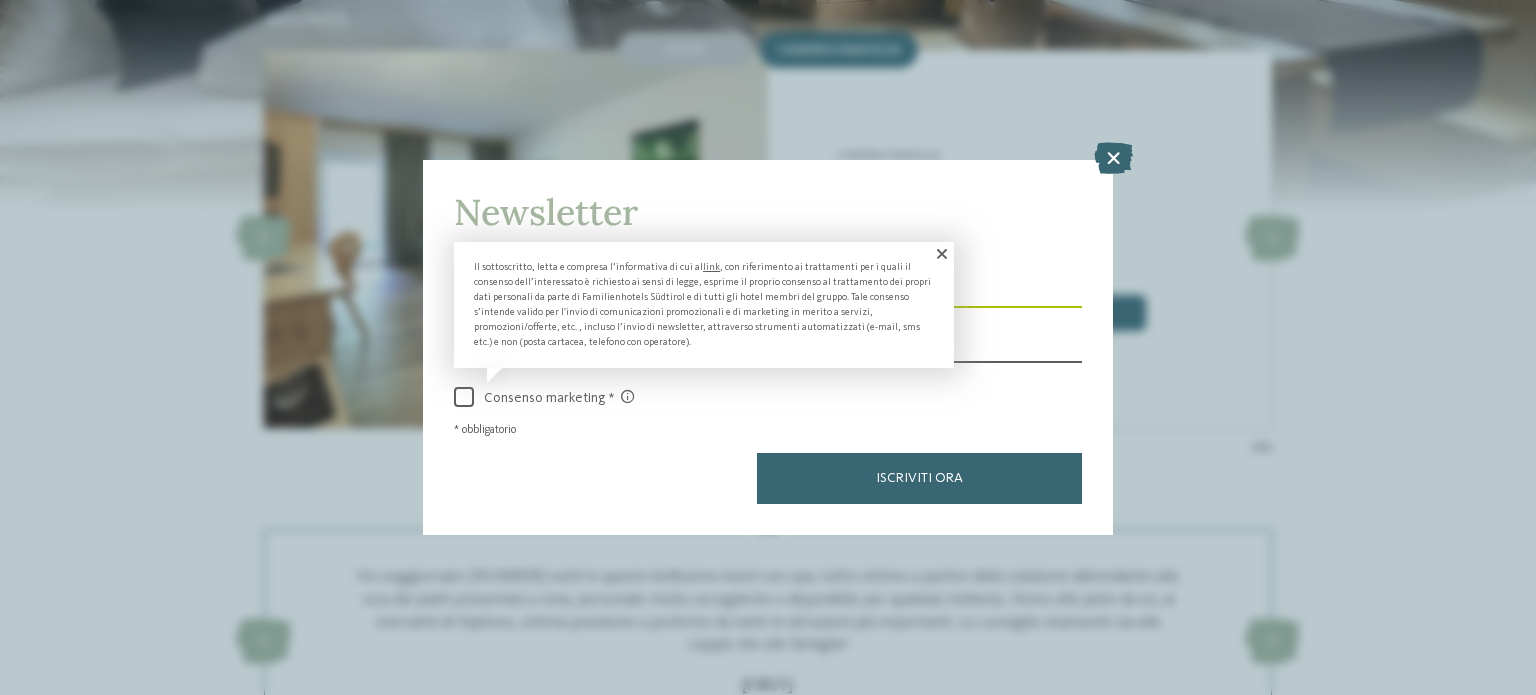 type on "**********" 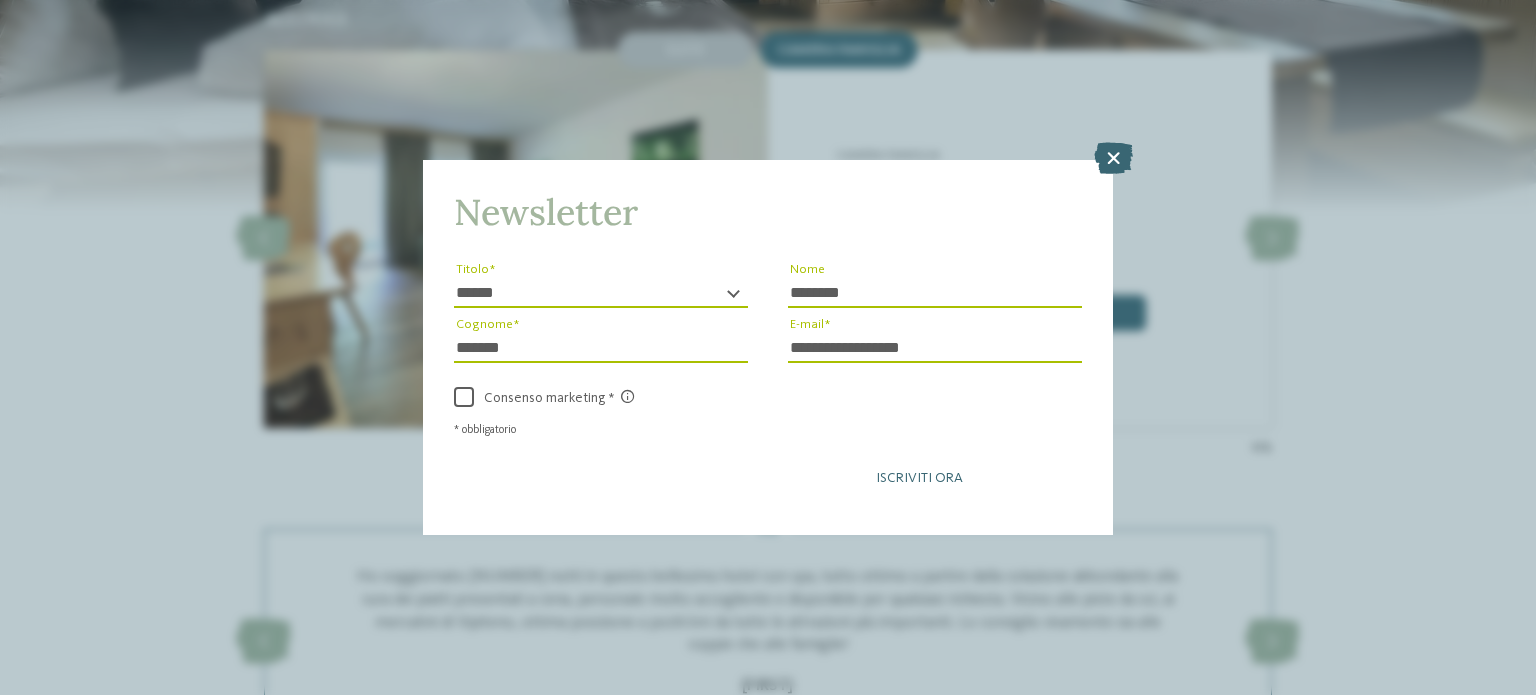 click on "Iscriviti ora" at bounding box center [919, 478] 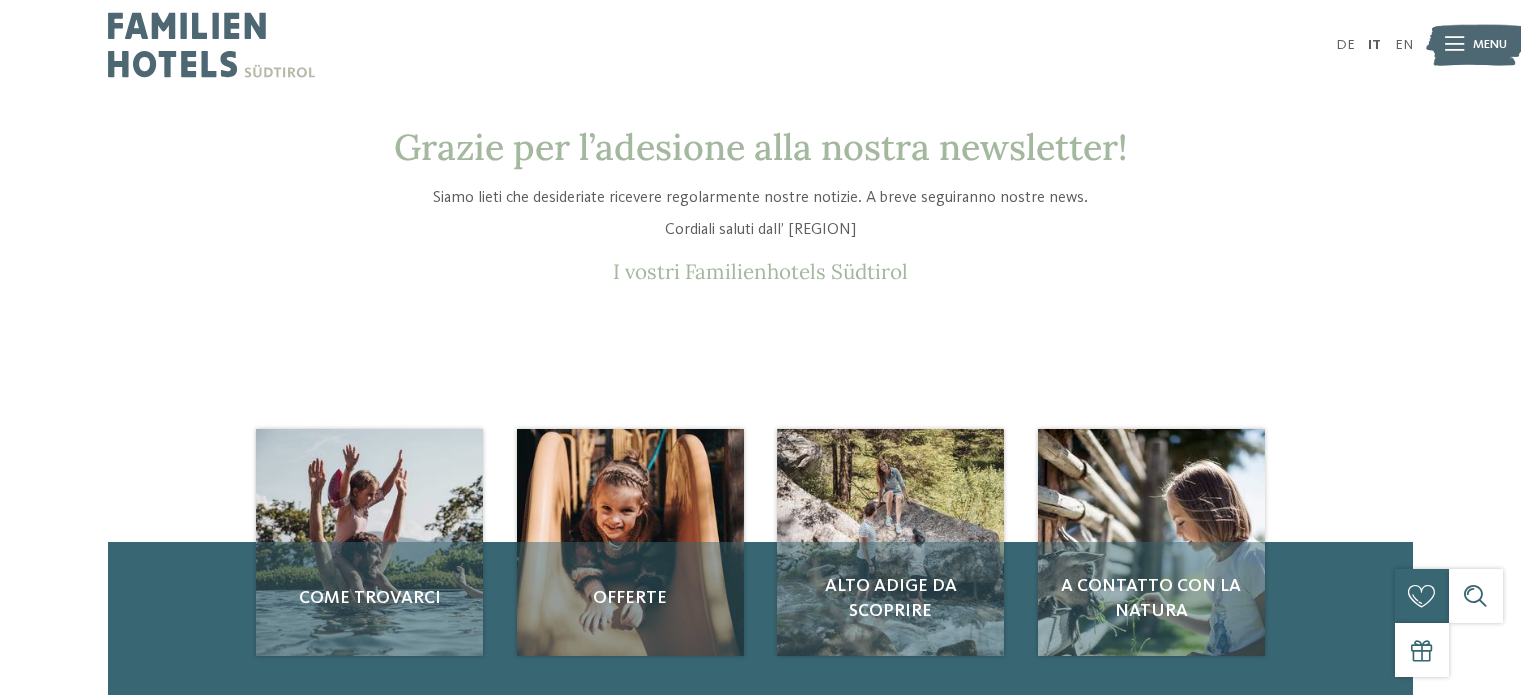 scroll, scrollTop: 0, scrollLeft: 0, axis: both 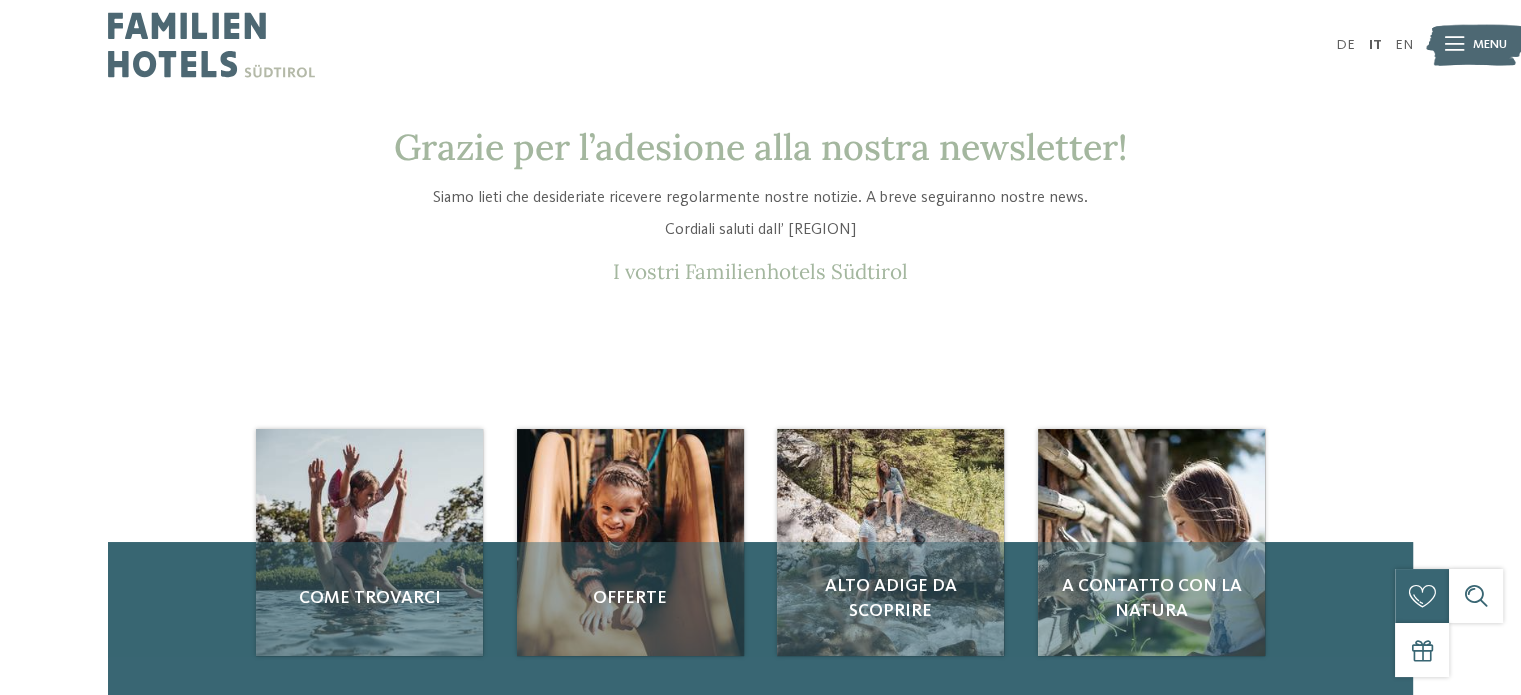 click at bounding box center (1454, 45) 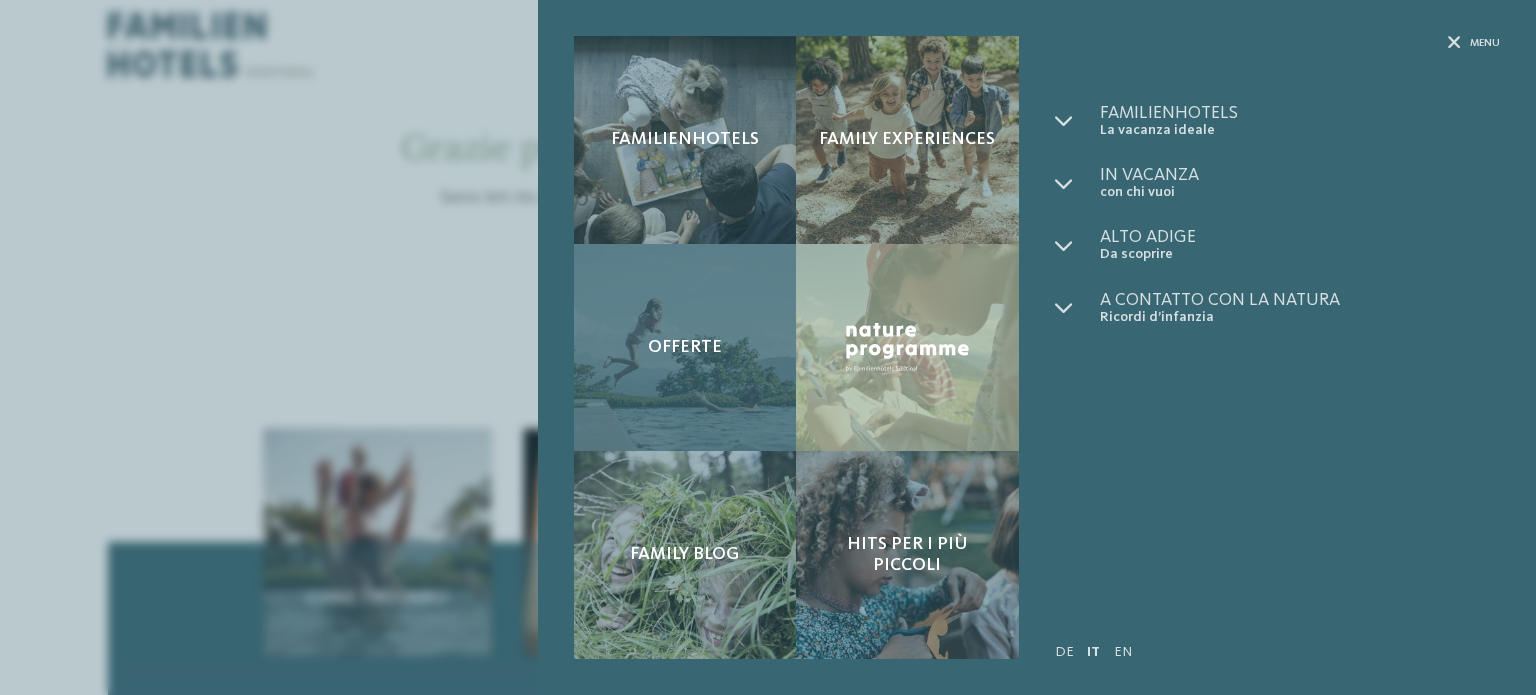 click on "Offerte" at bounding box center [685, 348] 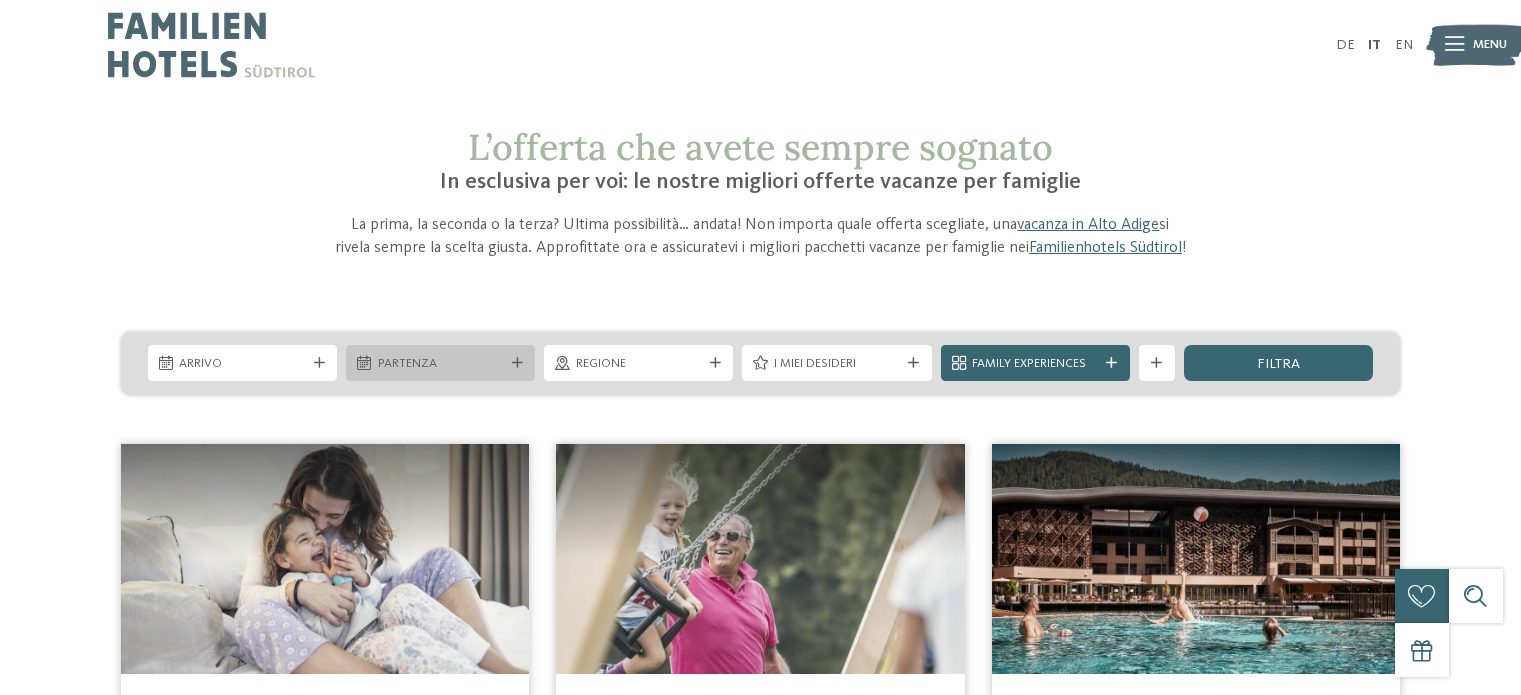 scroll, scrollTop: 0, scrollLeft: 0, axis: both 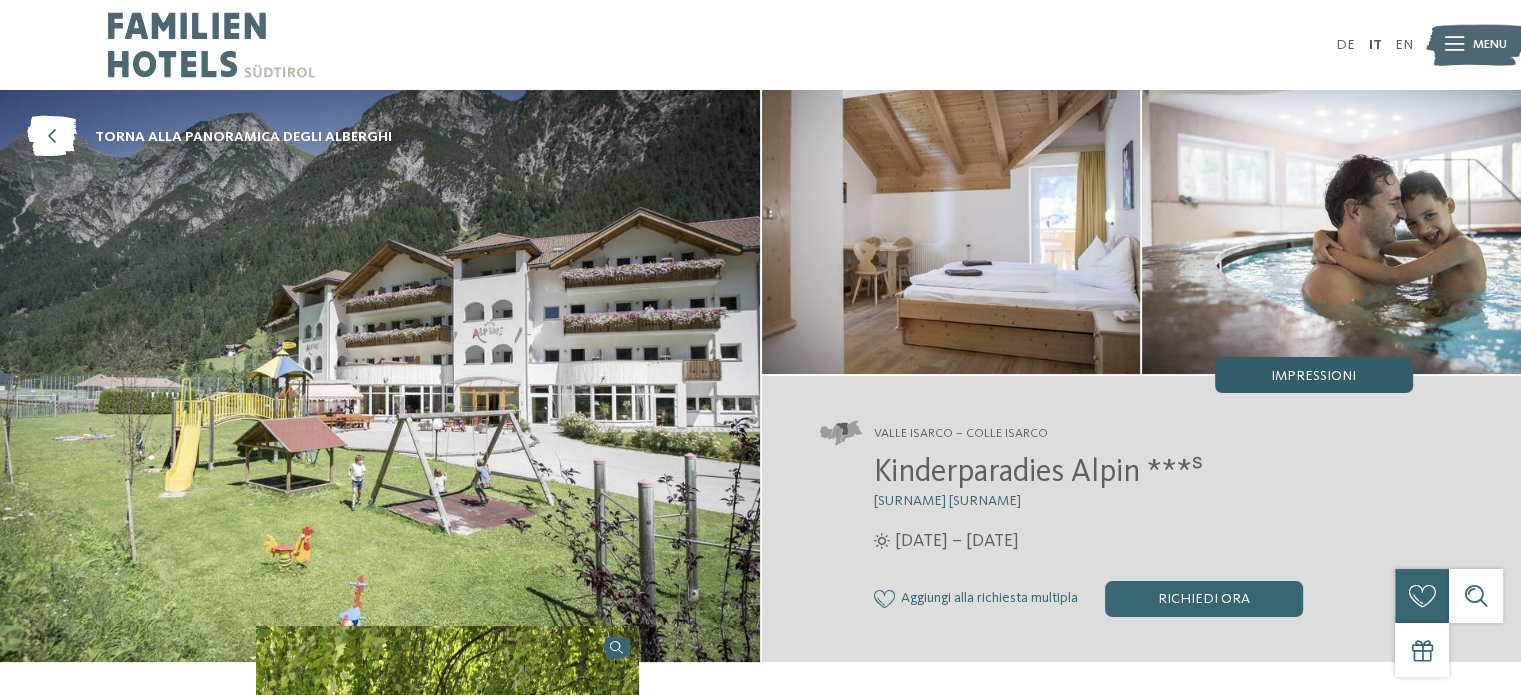 click on "Impressioni" at bounding box center [1313, 376] 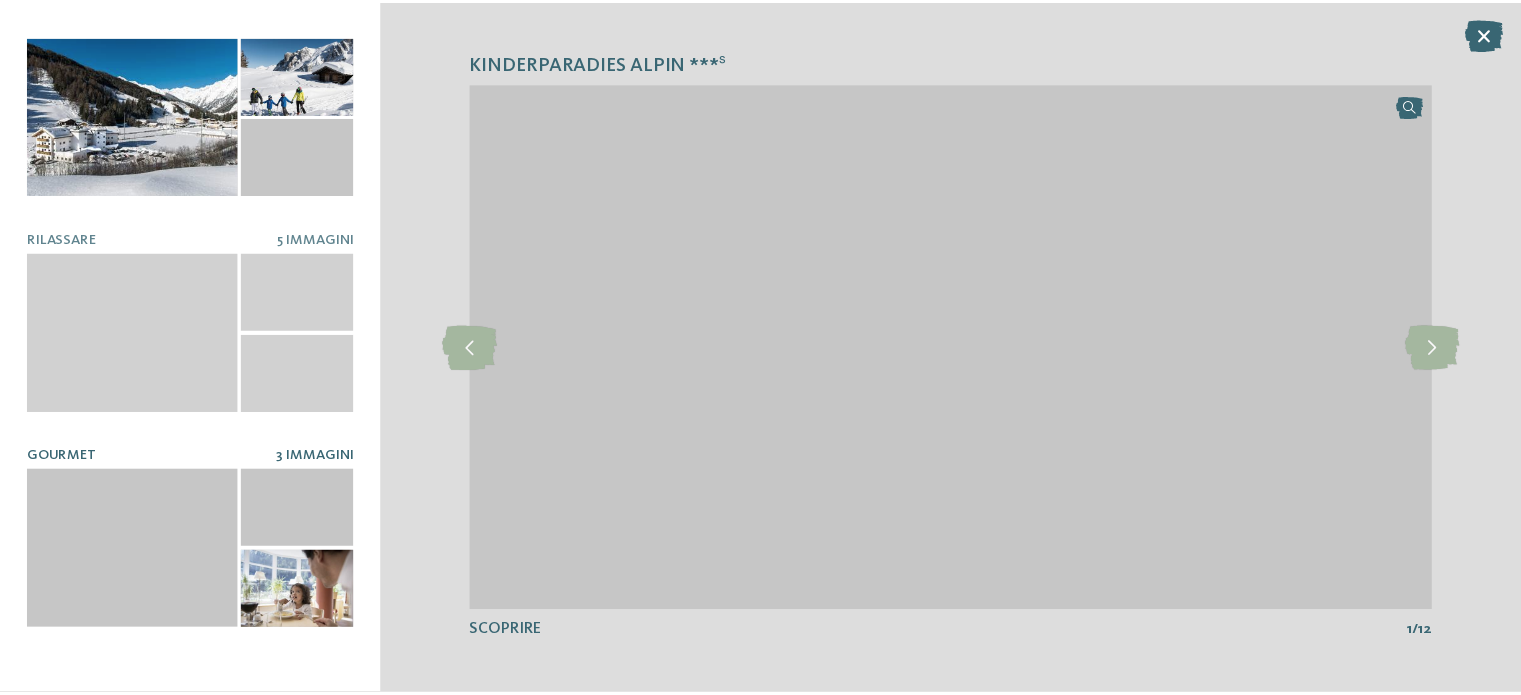 scroll, scrollTop: 0, scrollLeft: 0, axis: both 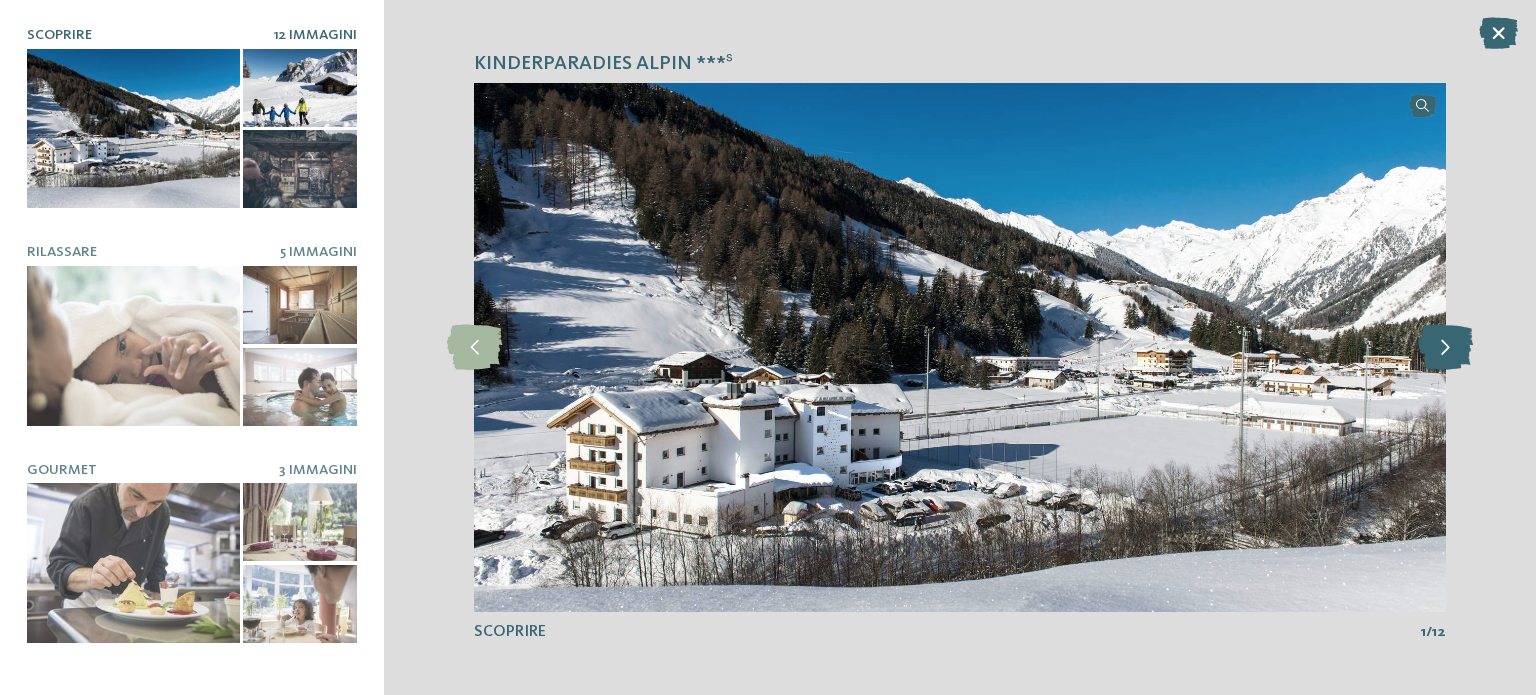 click at bounding box center [1445, 347] 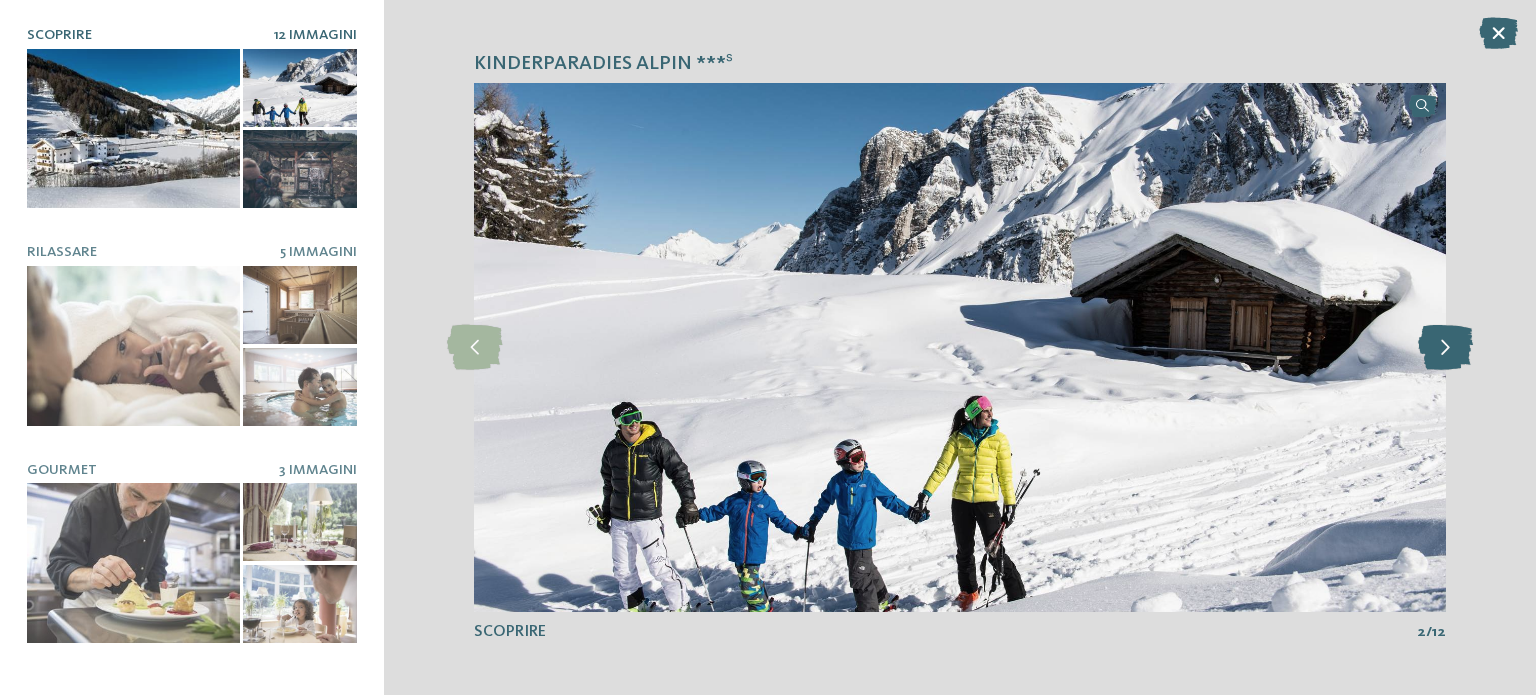 click at bounding box center [1445, 347] 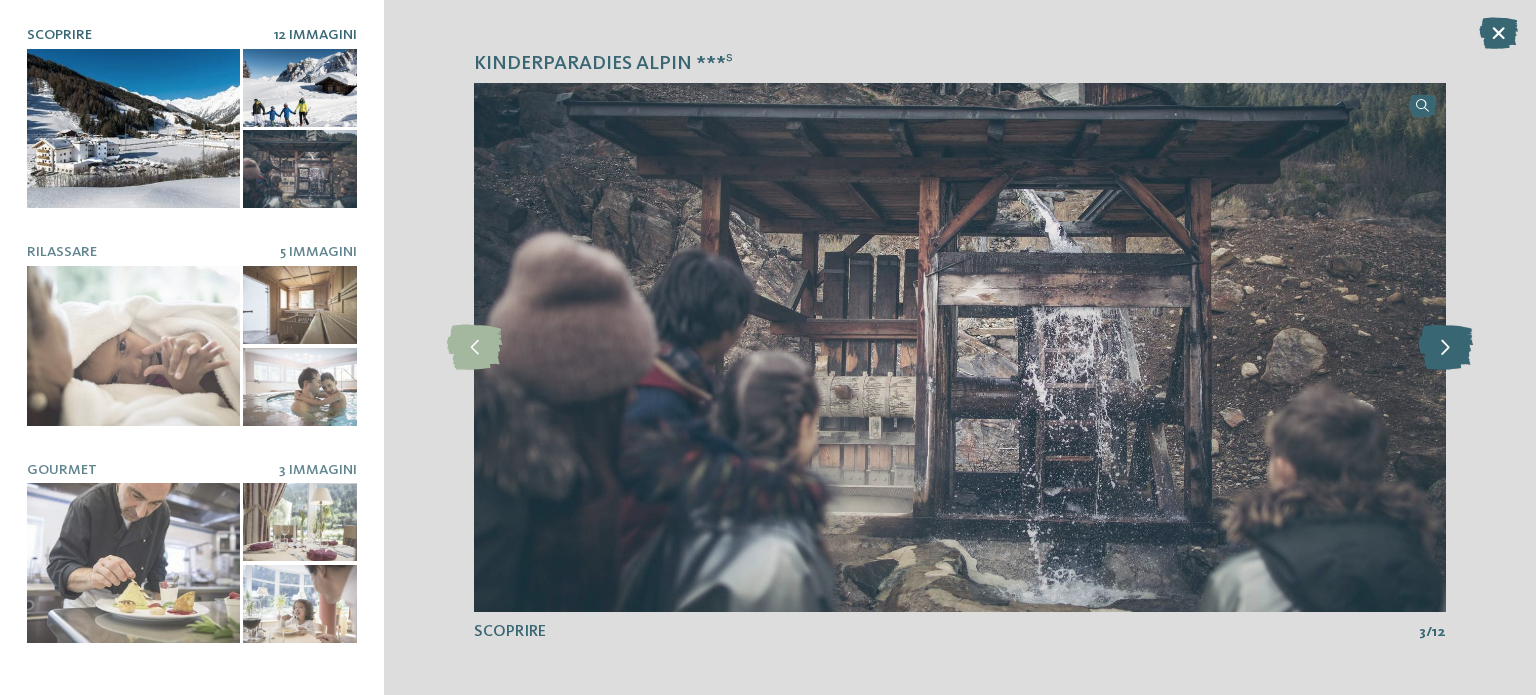 click at bounding box center (1445, 347) 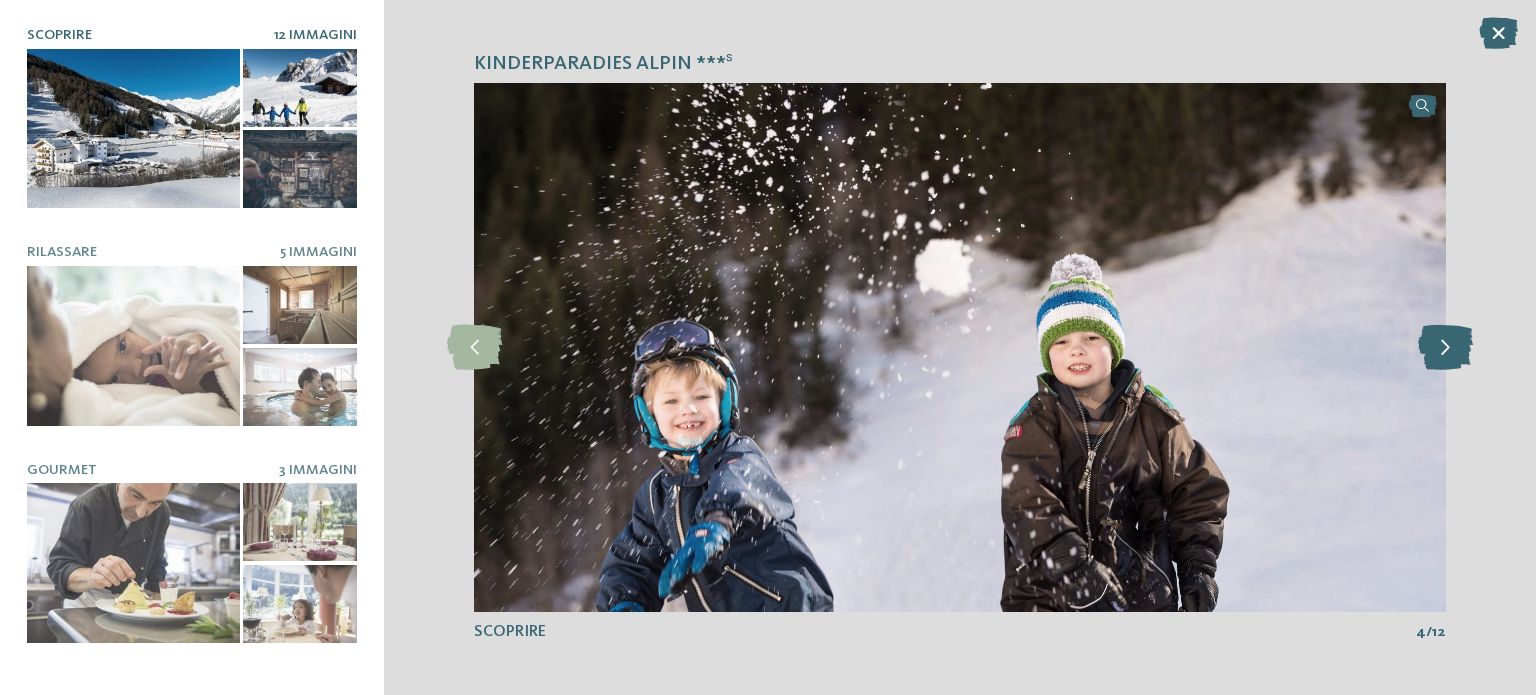 click at bounding box center (1445, 347) 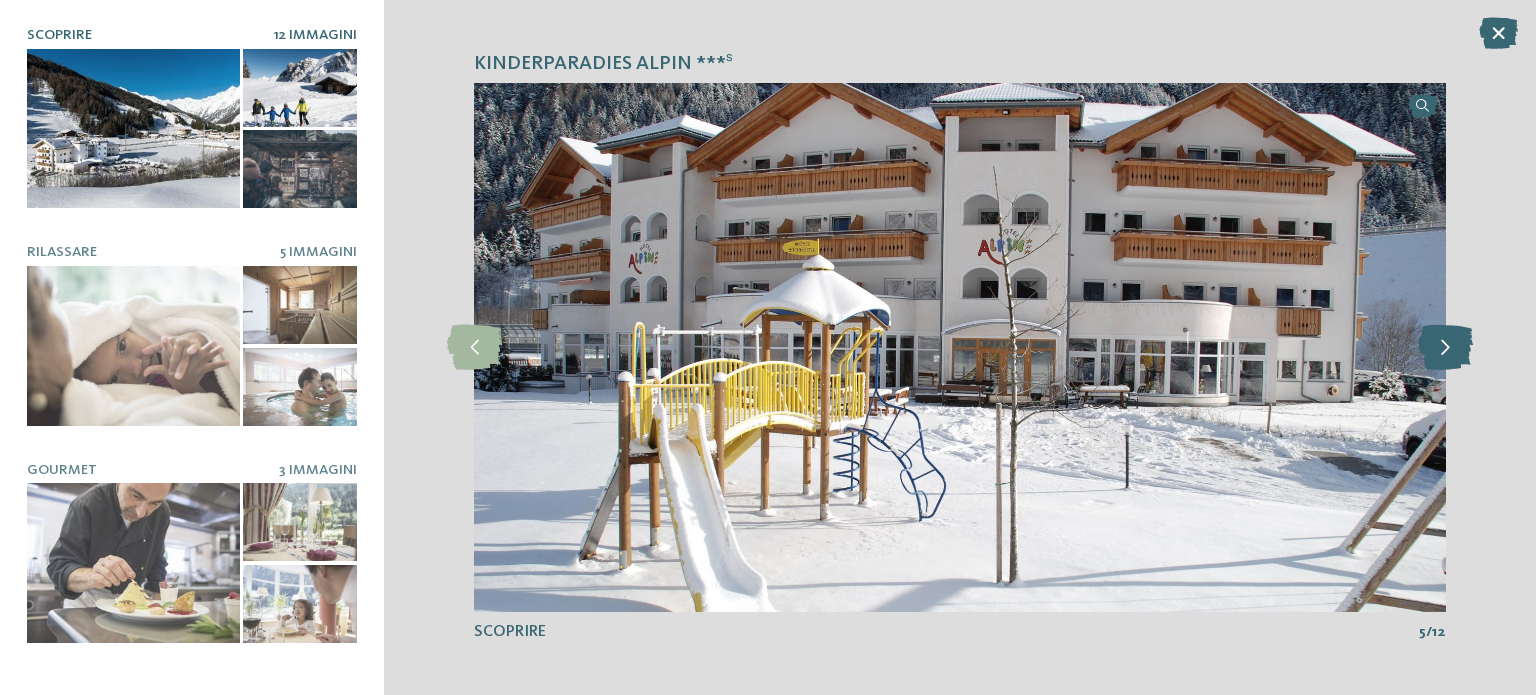 click at bounding box center (1445, 347) 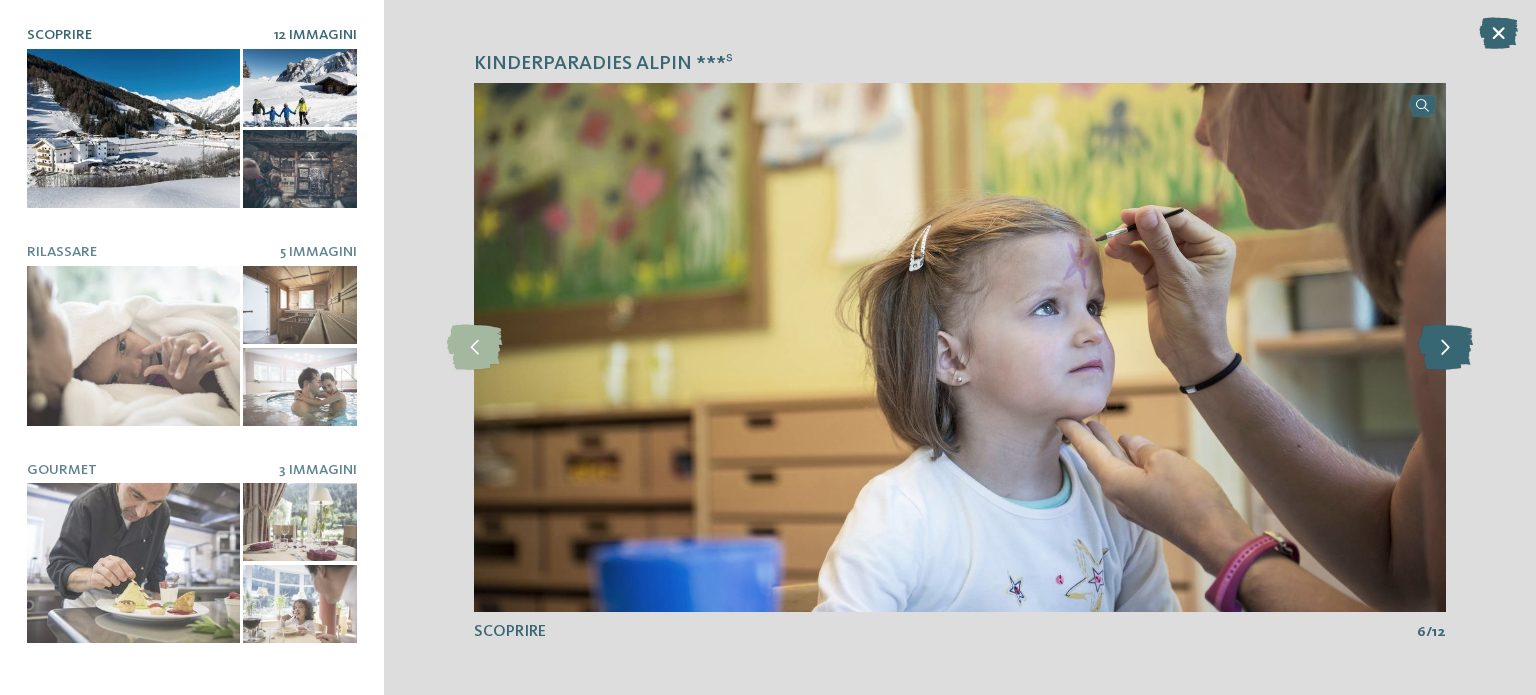 click at bounding box center [1445, 347] 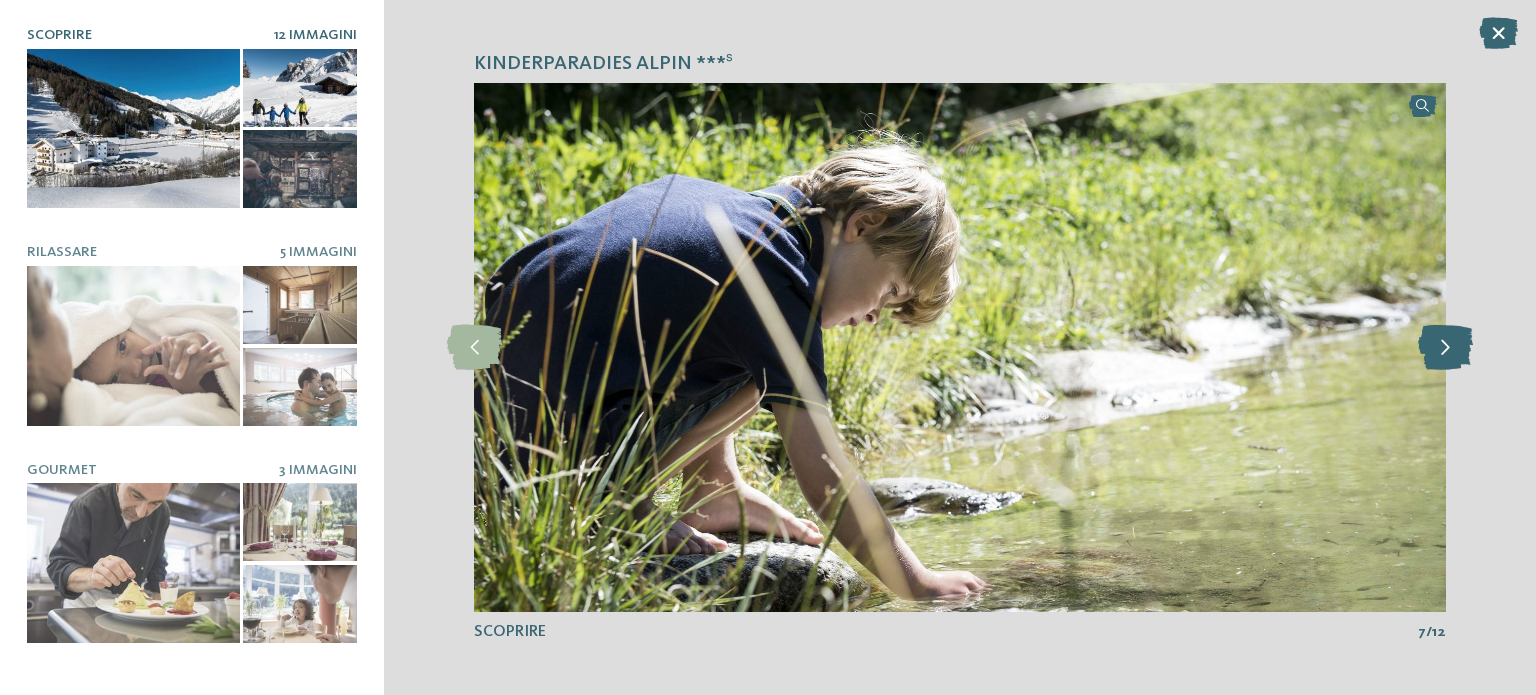 click at bounding box center (1445, 347) 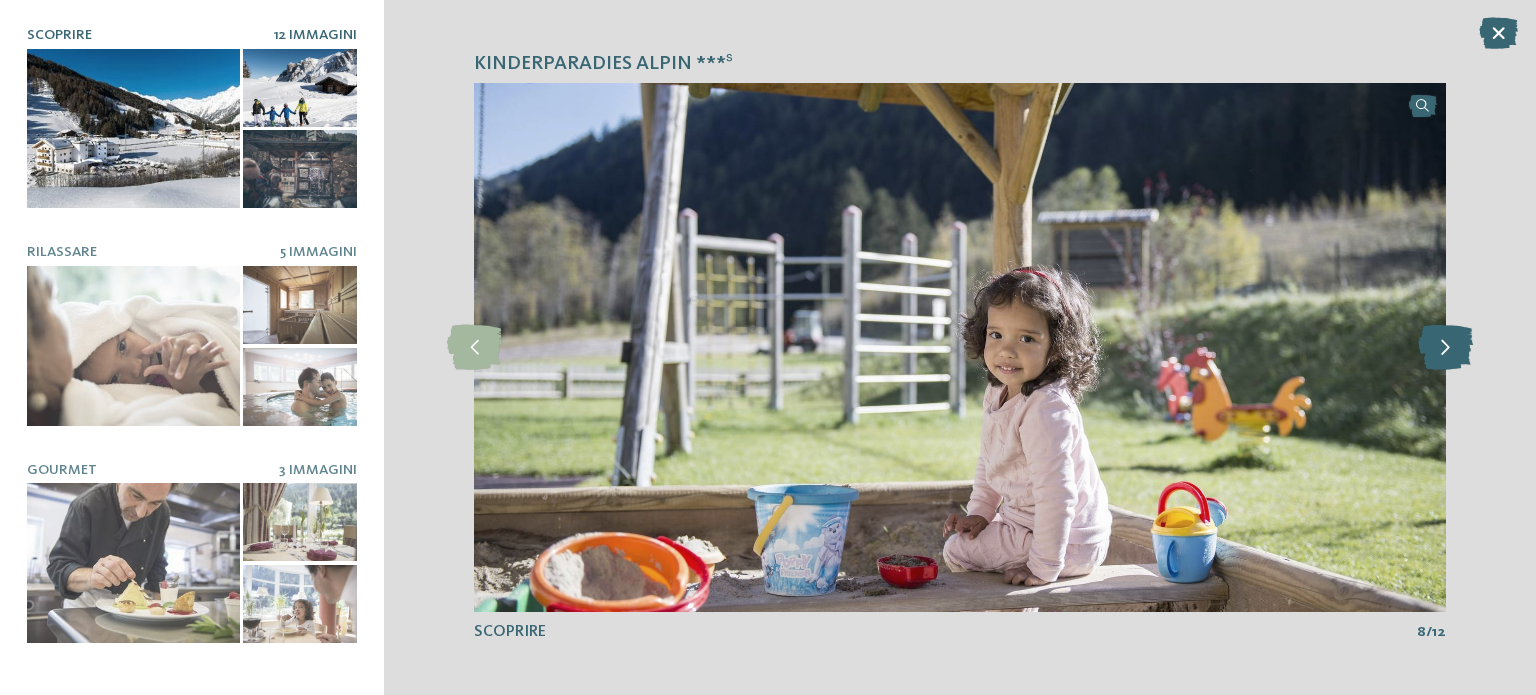 click at bounding box center (1445, 347) 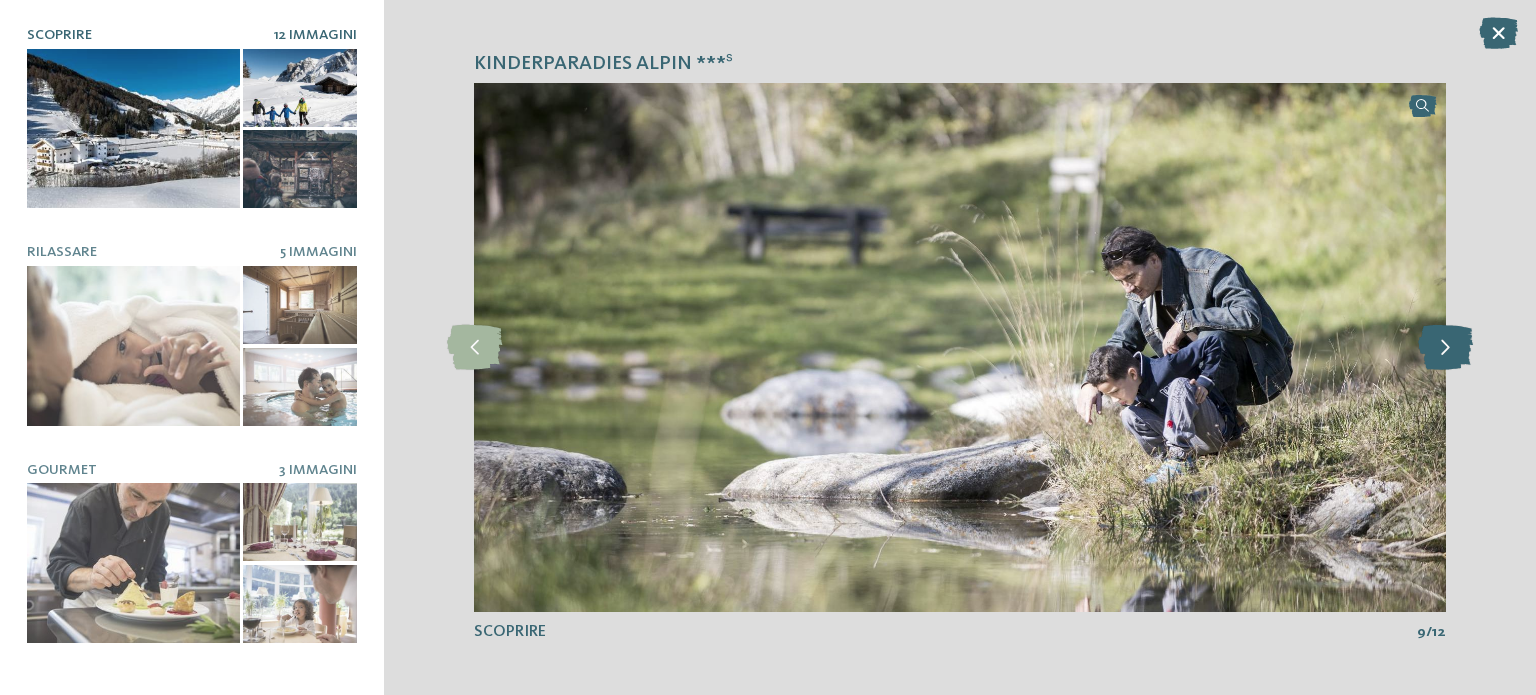 click at bounding box center (1445, 347) 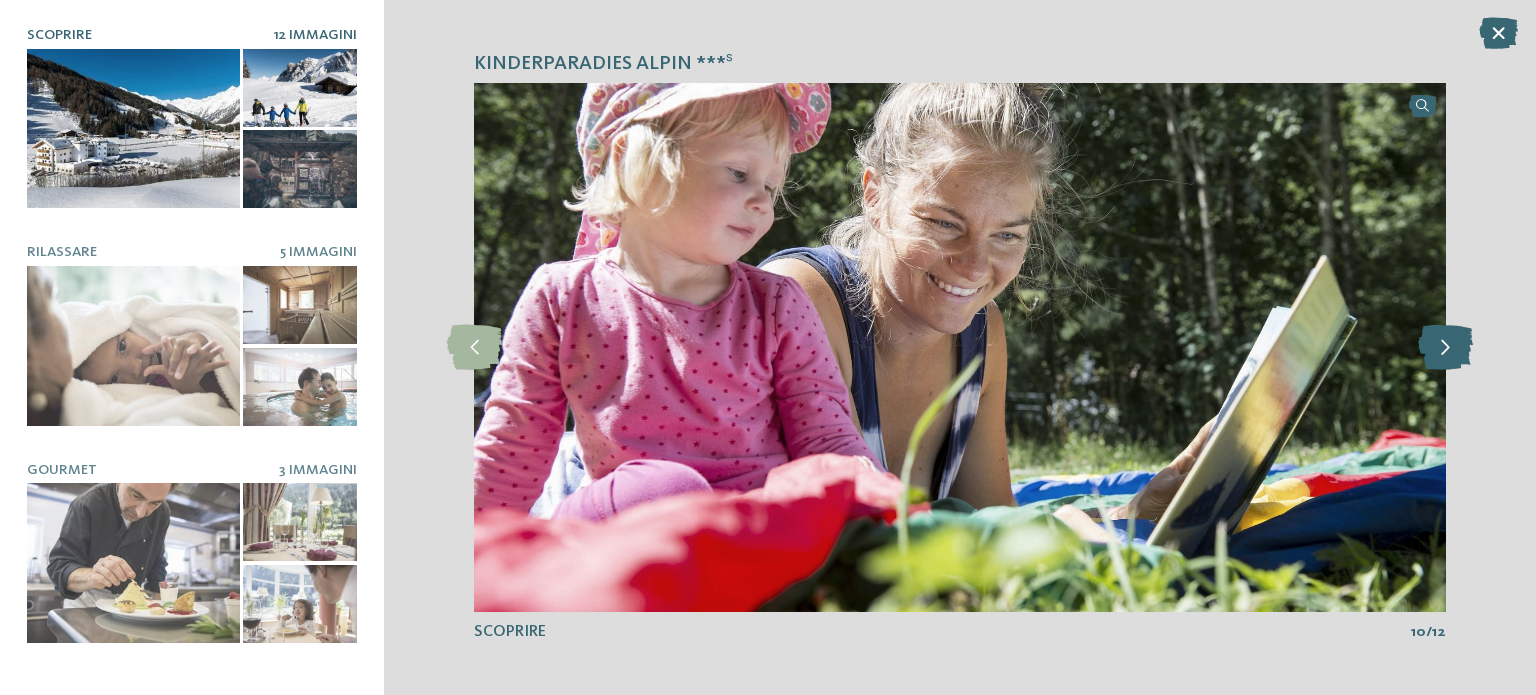 click at bounding box center [1445, 347] 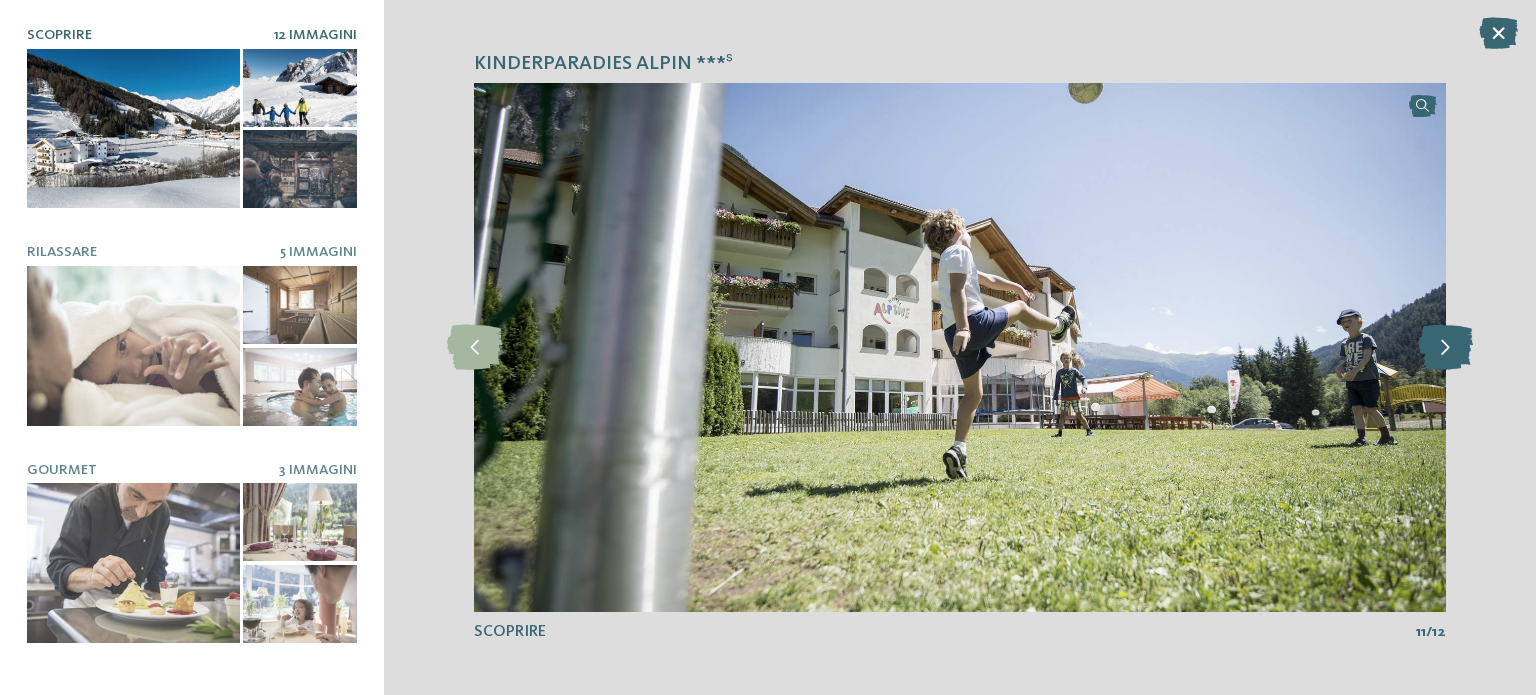 click at bounding box center (1445, 347) 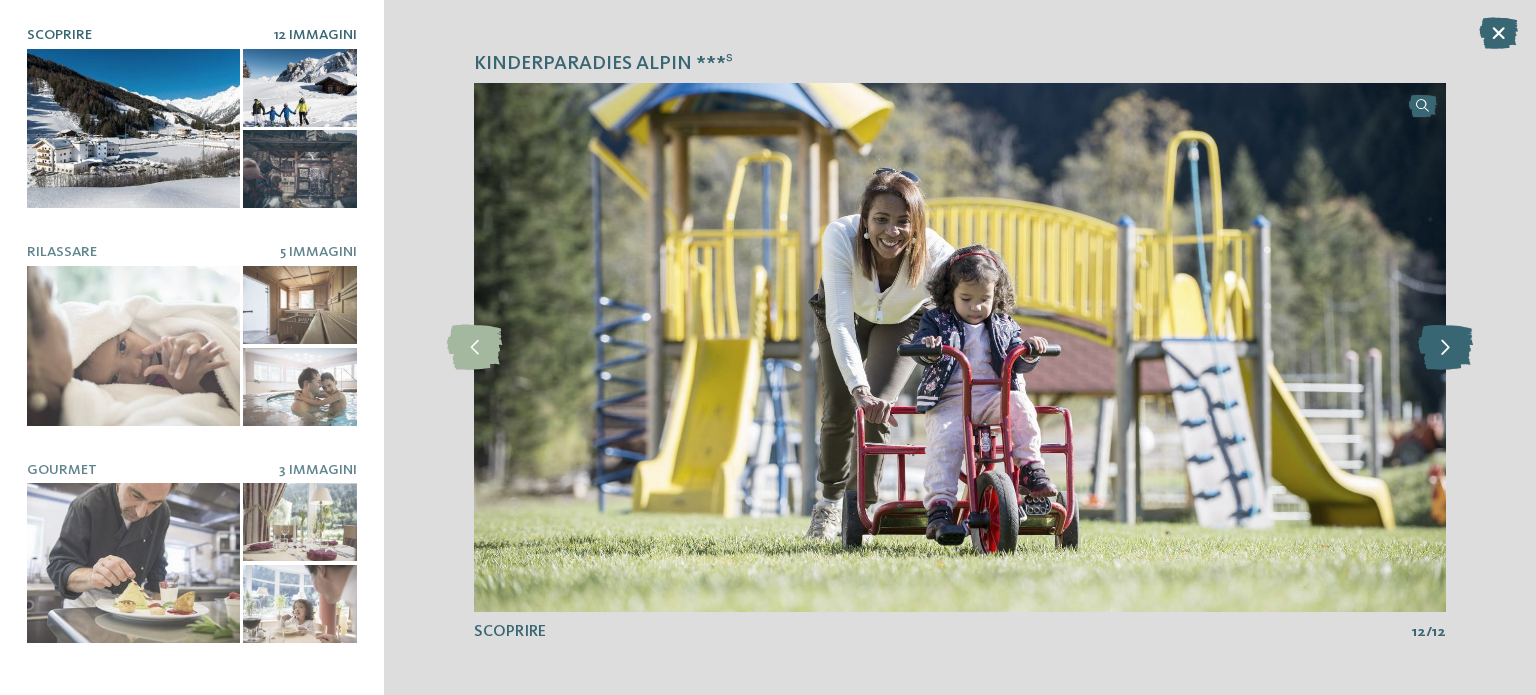 click at bounding box center [1445, 347] 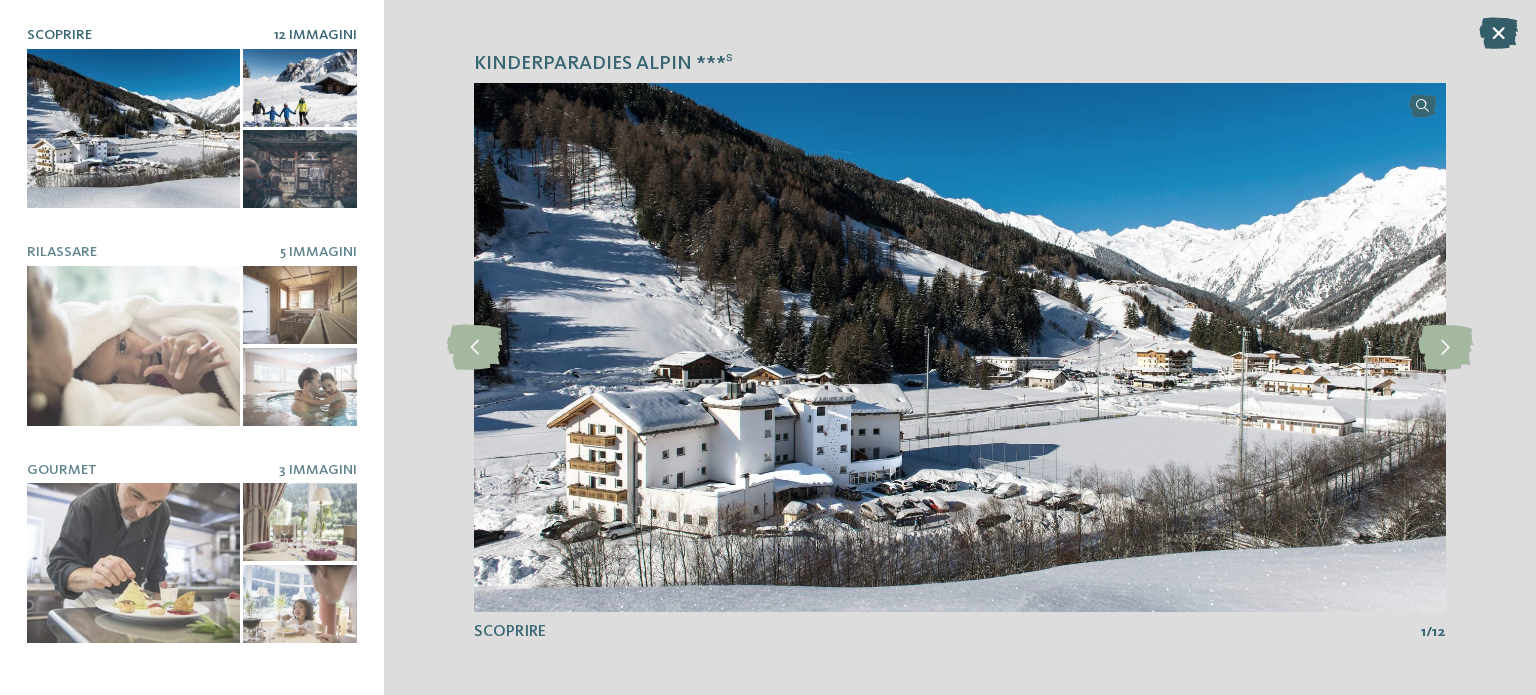click at bounding box center [1498, 33] 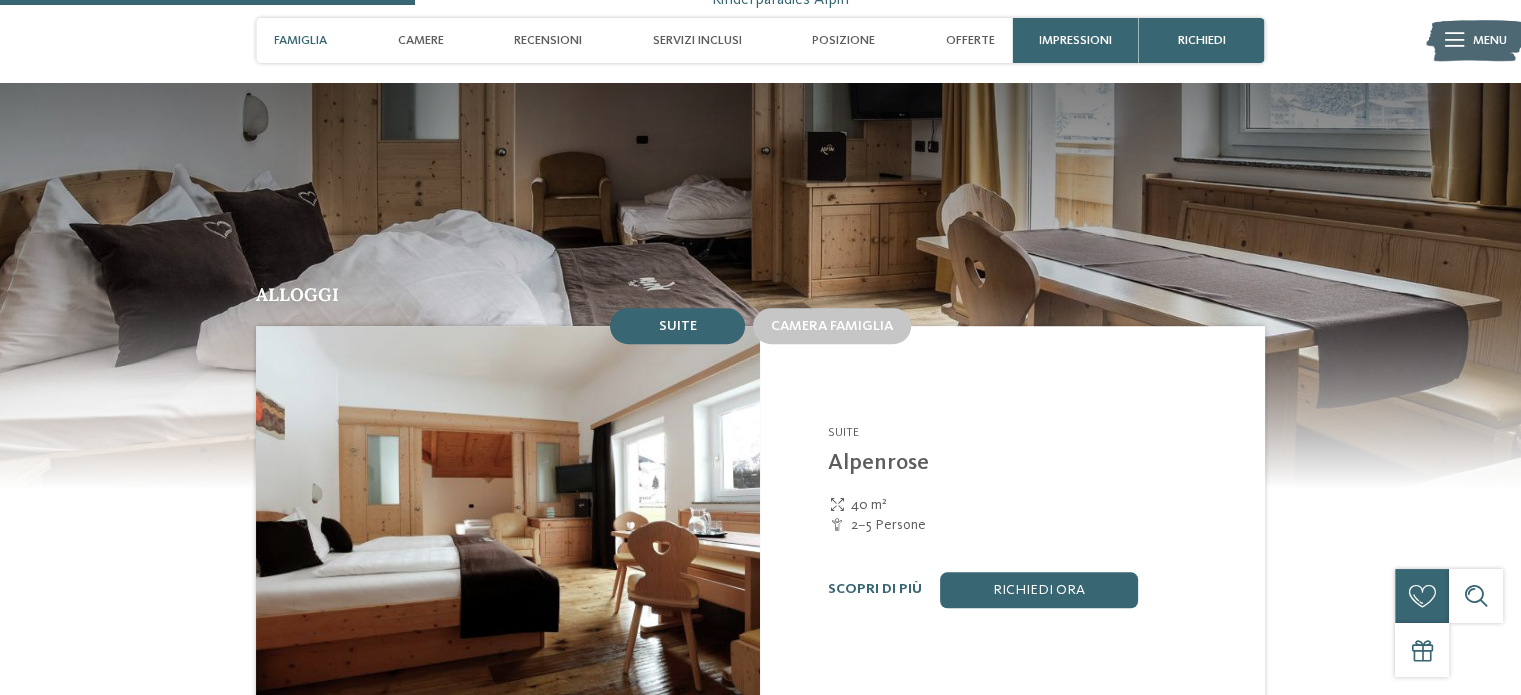 scroll, scrollTop: 1600, scrollLeft: 0, axis: vertical 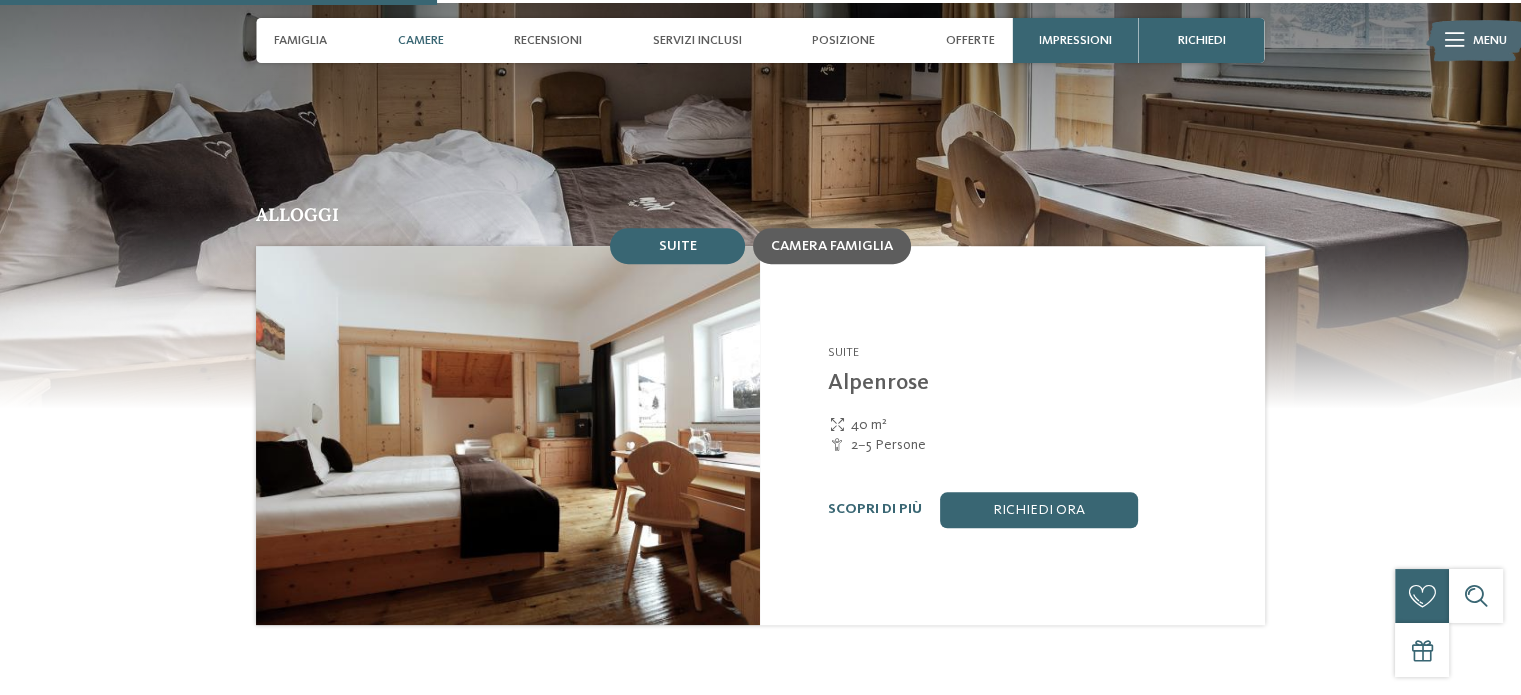 click on "Camera famiglia" at bounding box center [832, 246] 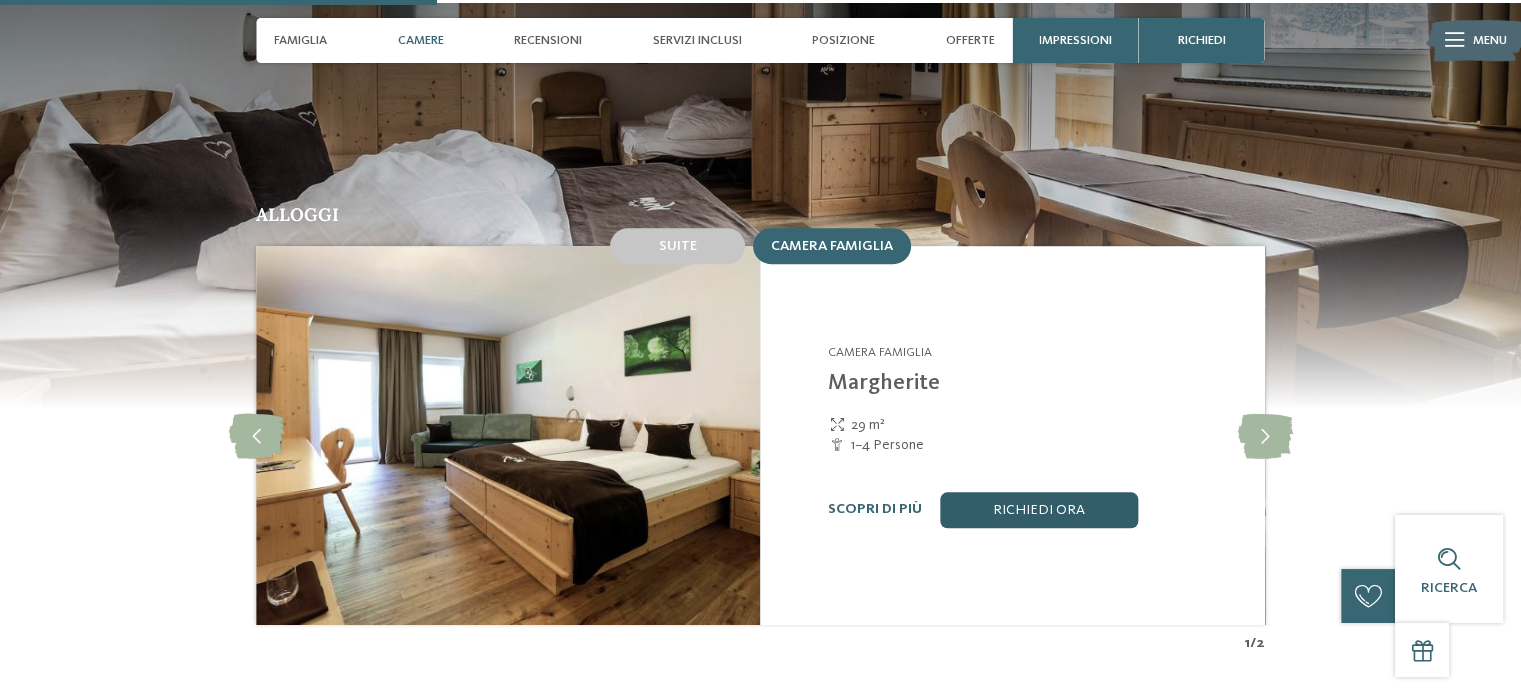 click on "Richiedi ora" at bounding box center [1039, 510] 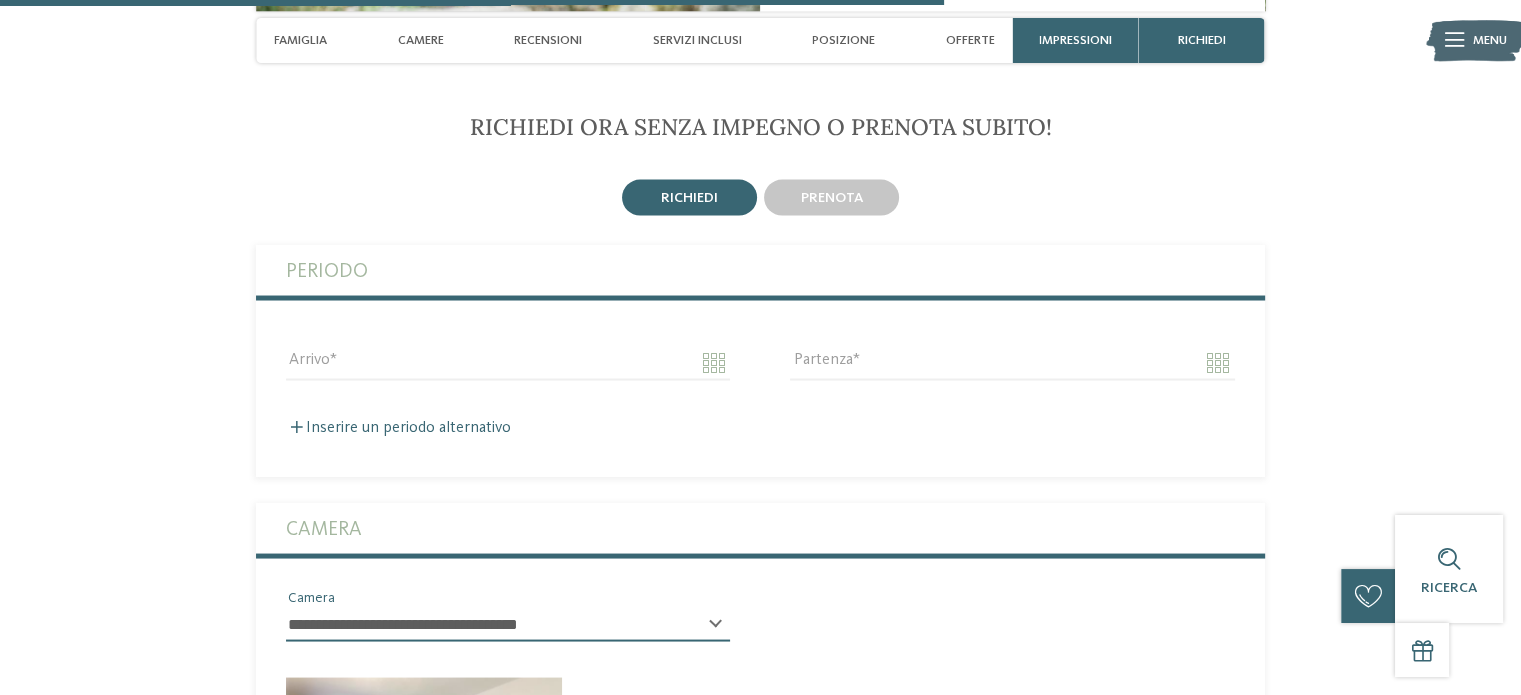 scroll, scrollTop: 3735, scrollLeft: 0, axis: vertical 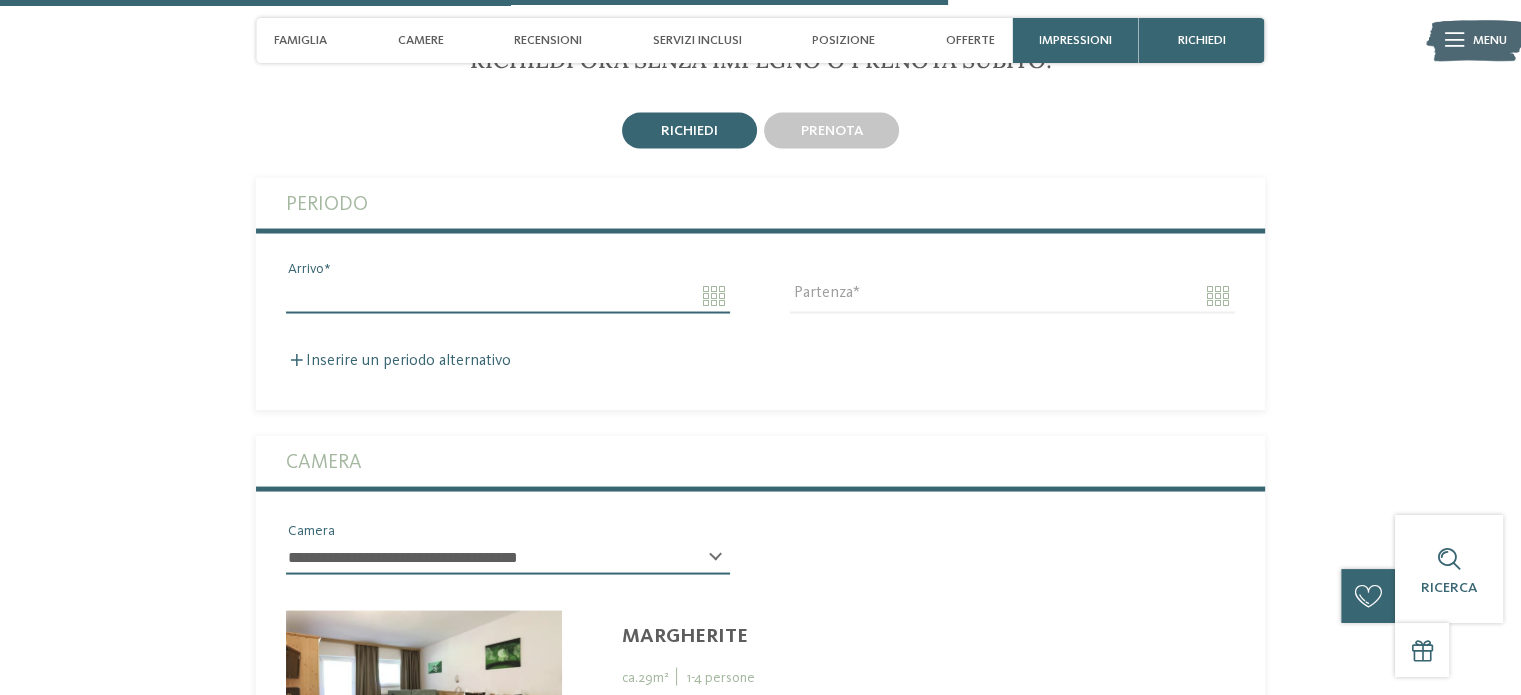 click on "Arrivo" at bounding box center (508, 295) 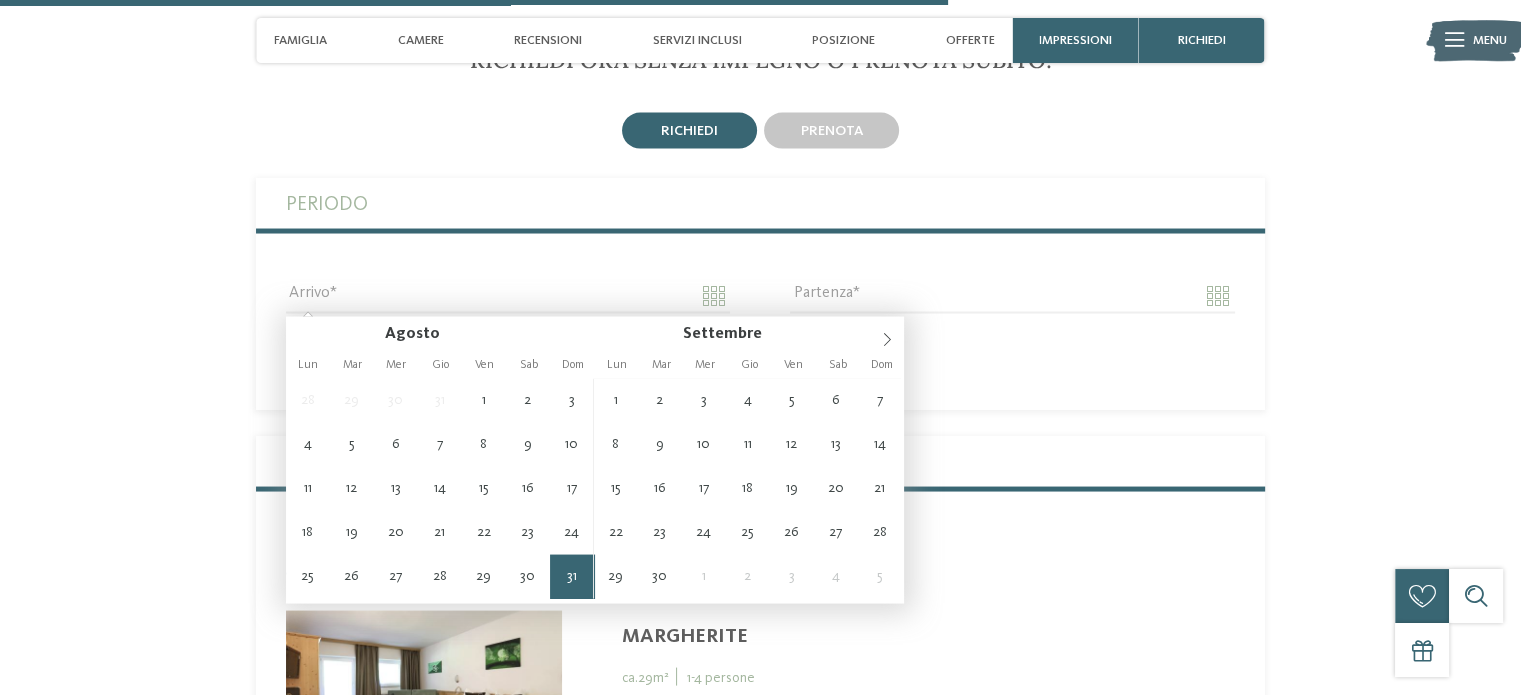 type on "**********" 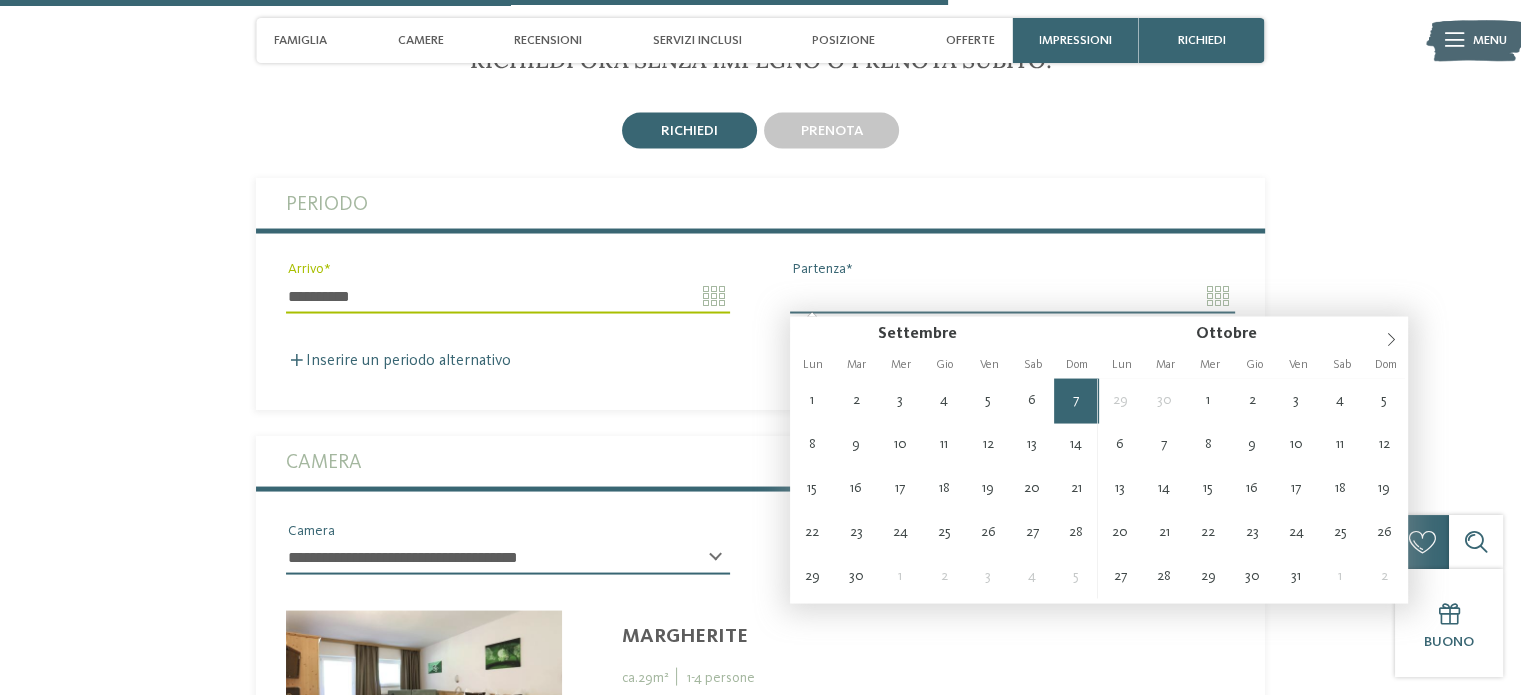 type on "**********" 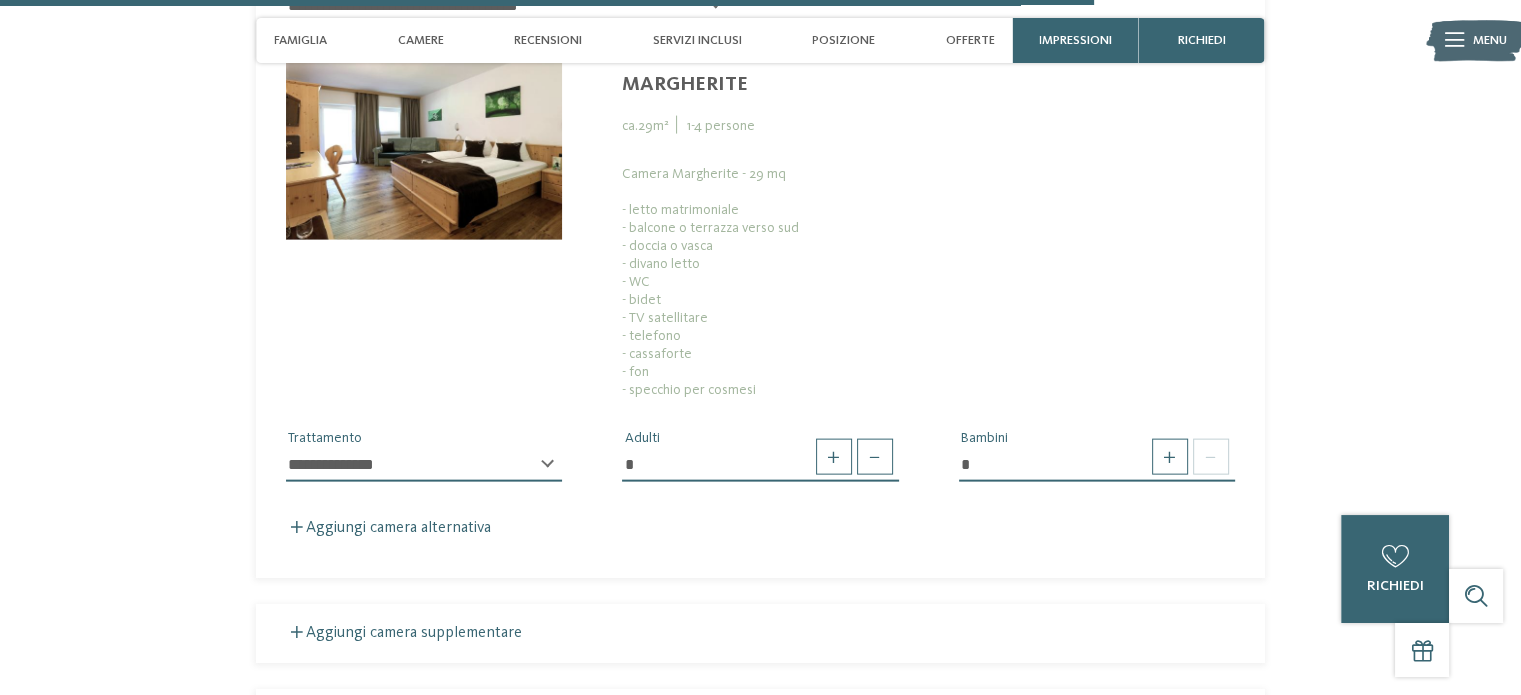 scroll, scrollTop: 4335, scrollLeft: 0, axis: vertical 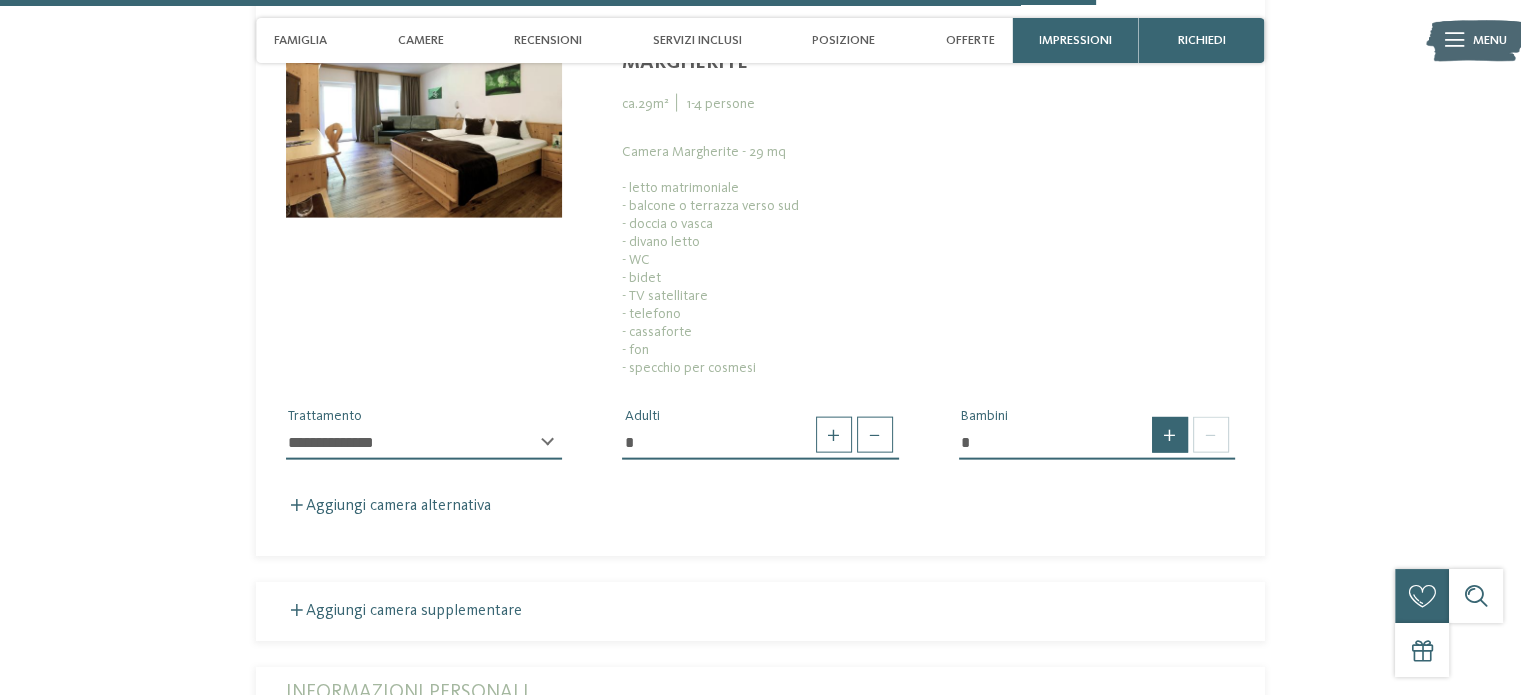 click at bounding box center (1170, 435) 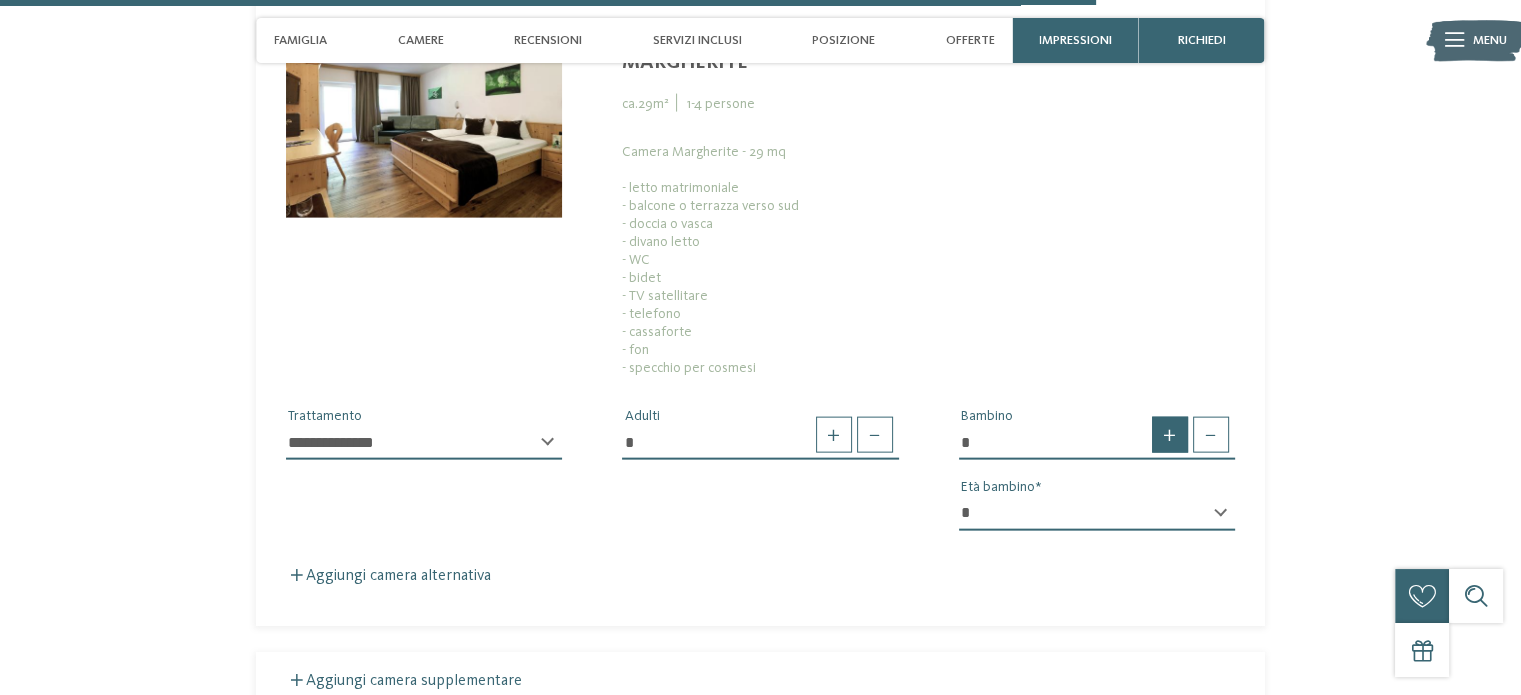 type on "*" 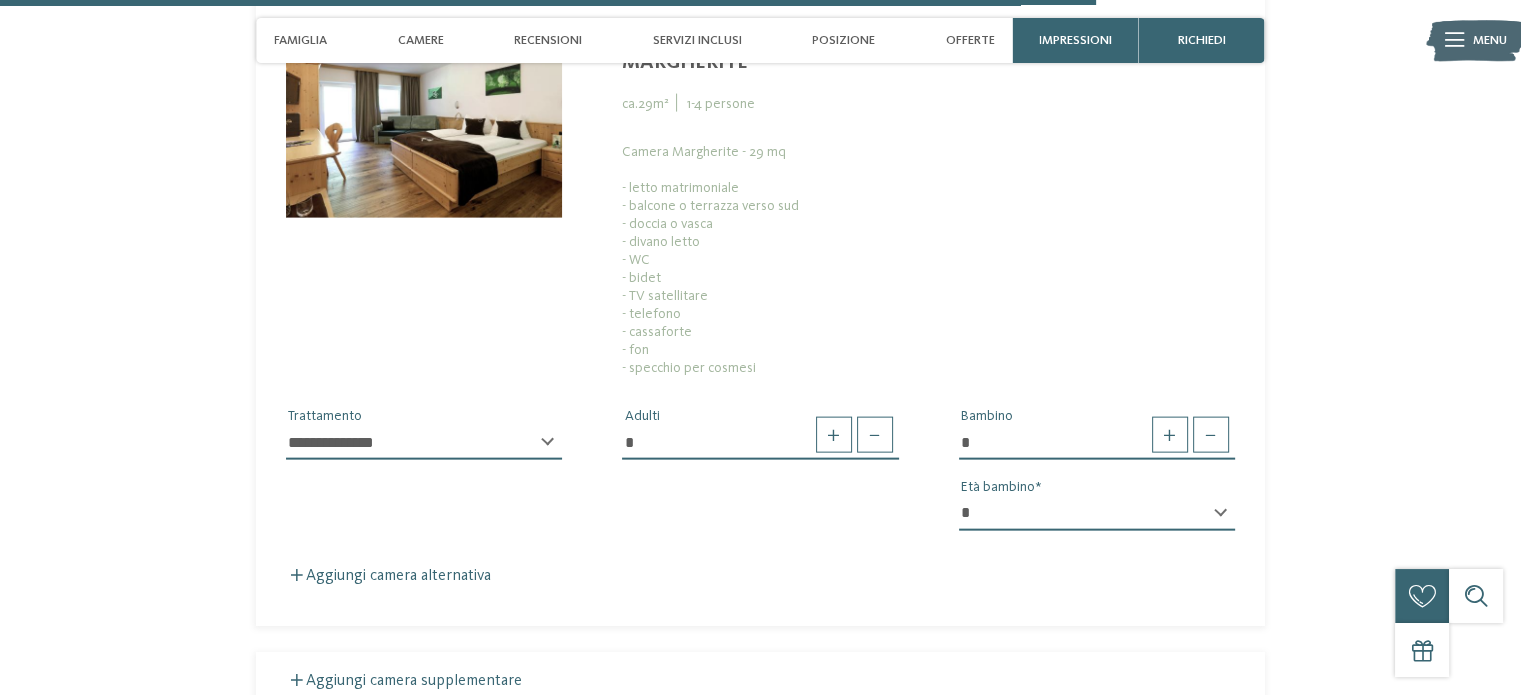 click on "* * * * * * * * * * * ** ** ** ** ** ** ** **" at bounding box center (1097, 514) 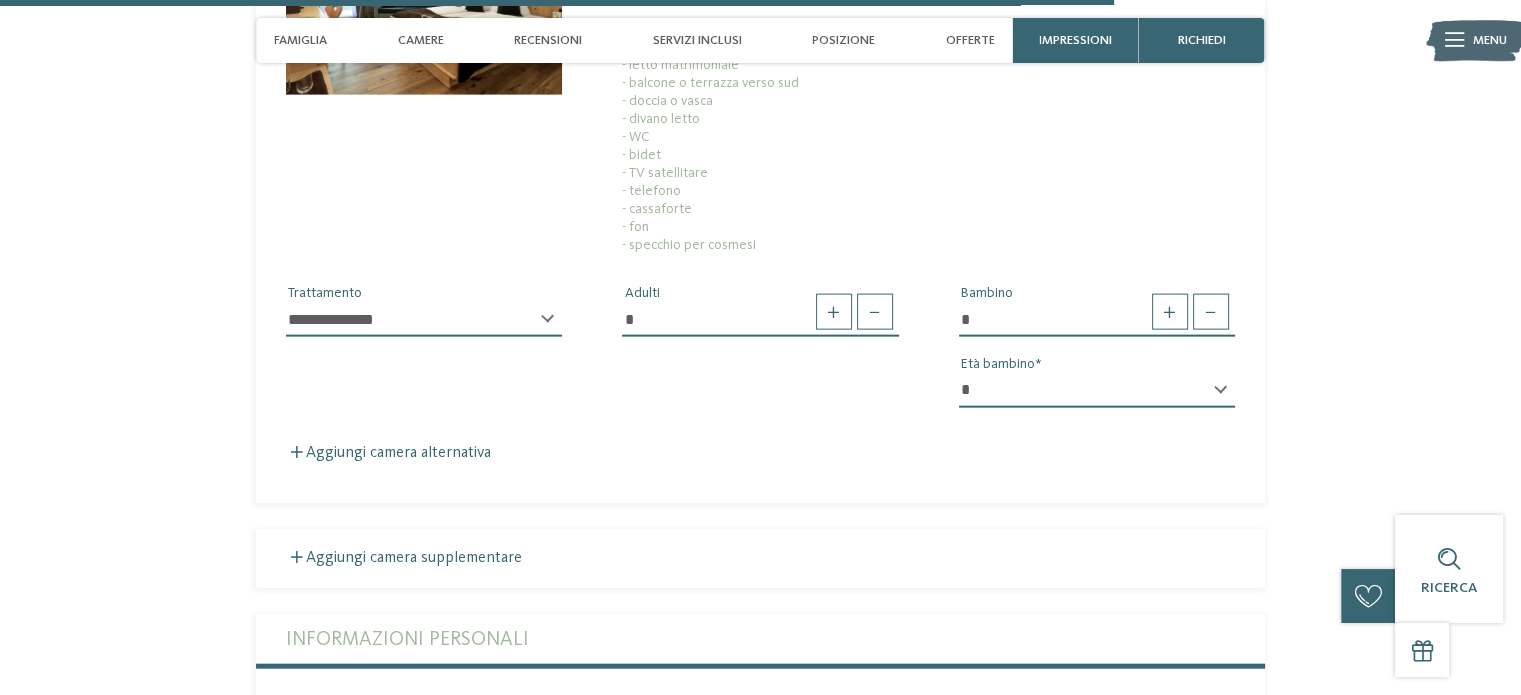 scroll, scrollTop: 4535, scrollLeft: 0, axis: vertical 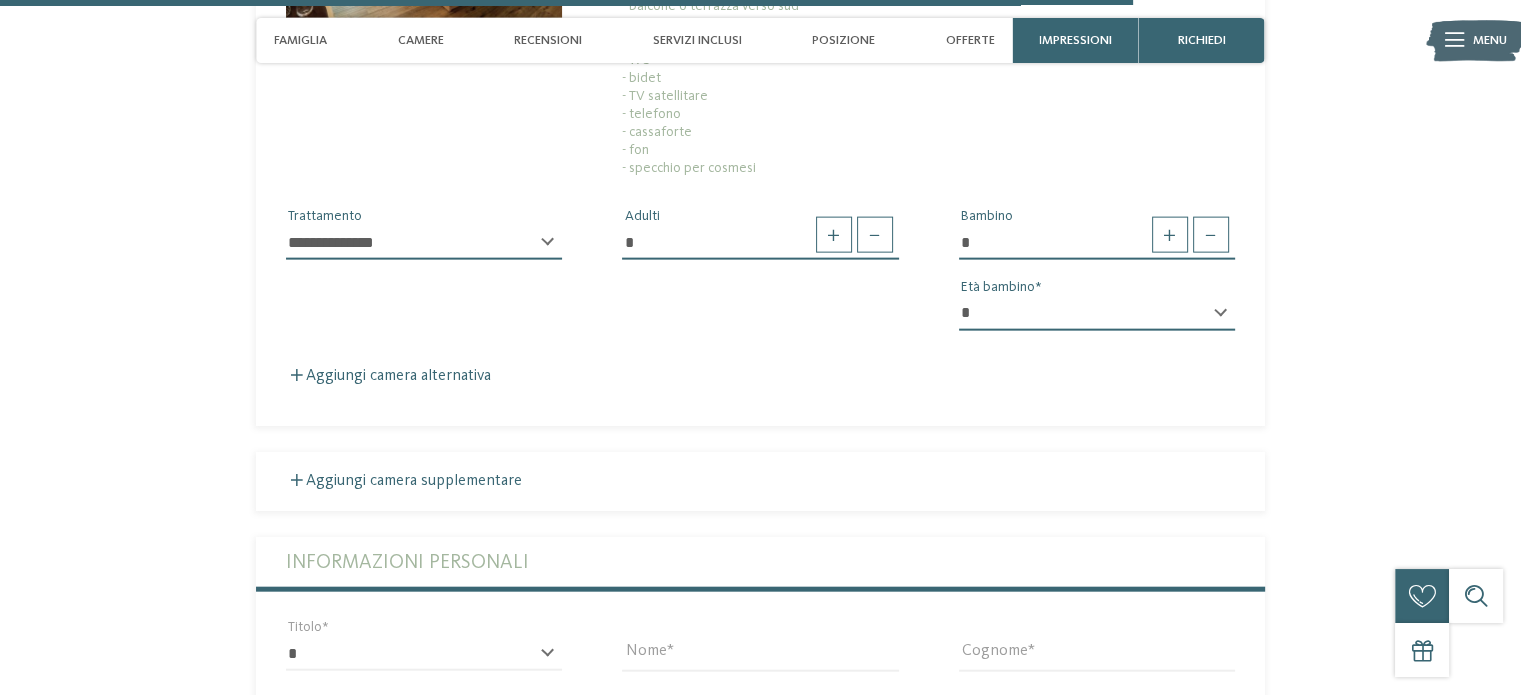click on "**********" at bounding box center [424, 243] 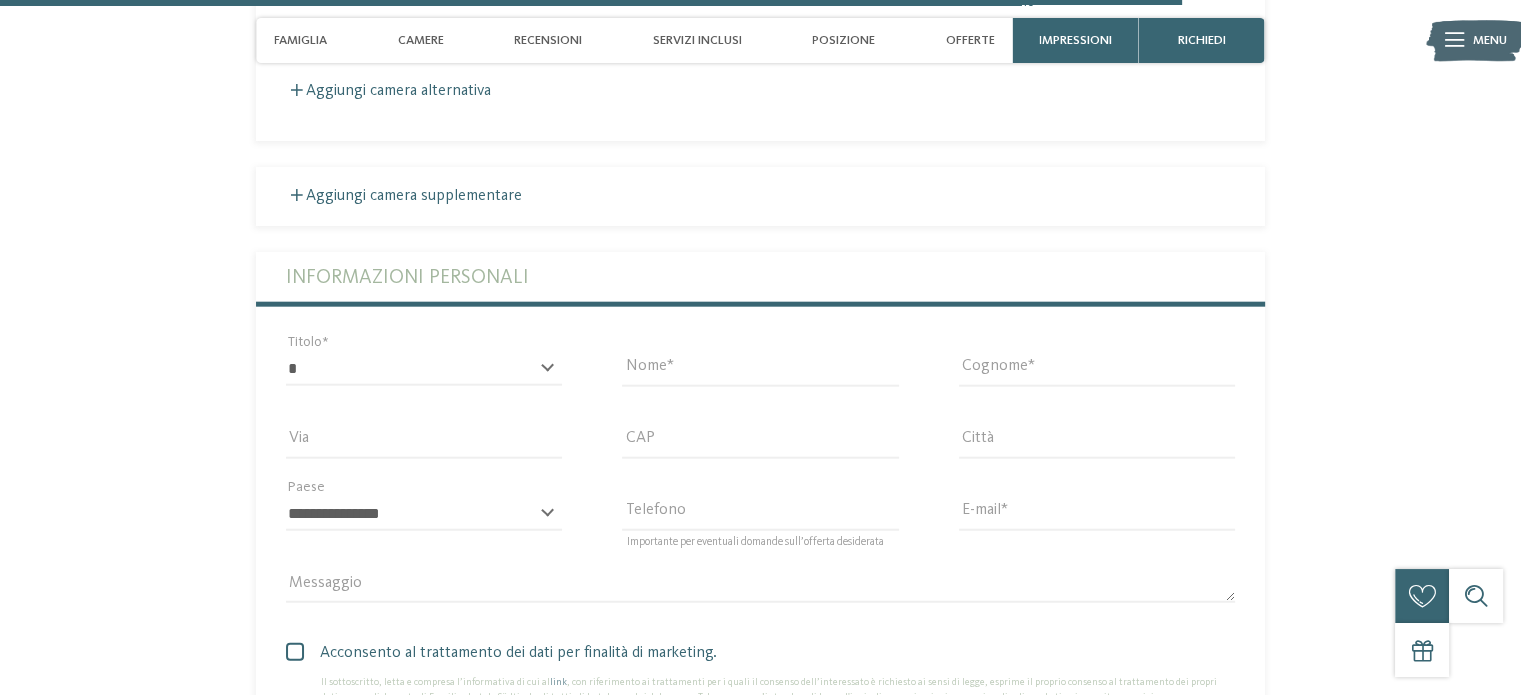 scroll, scrollTop: 4835, scrollLeft: 0, axis: vertical 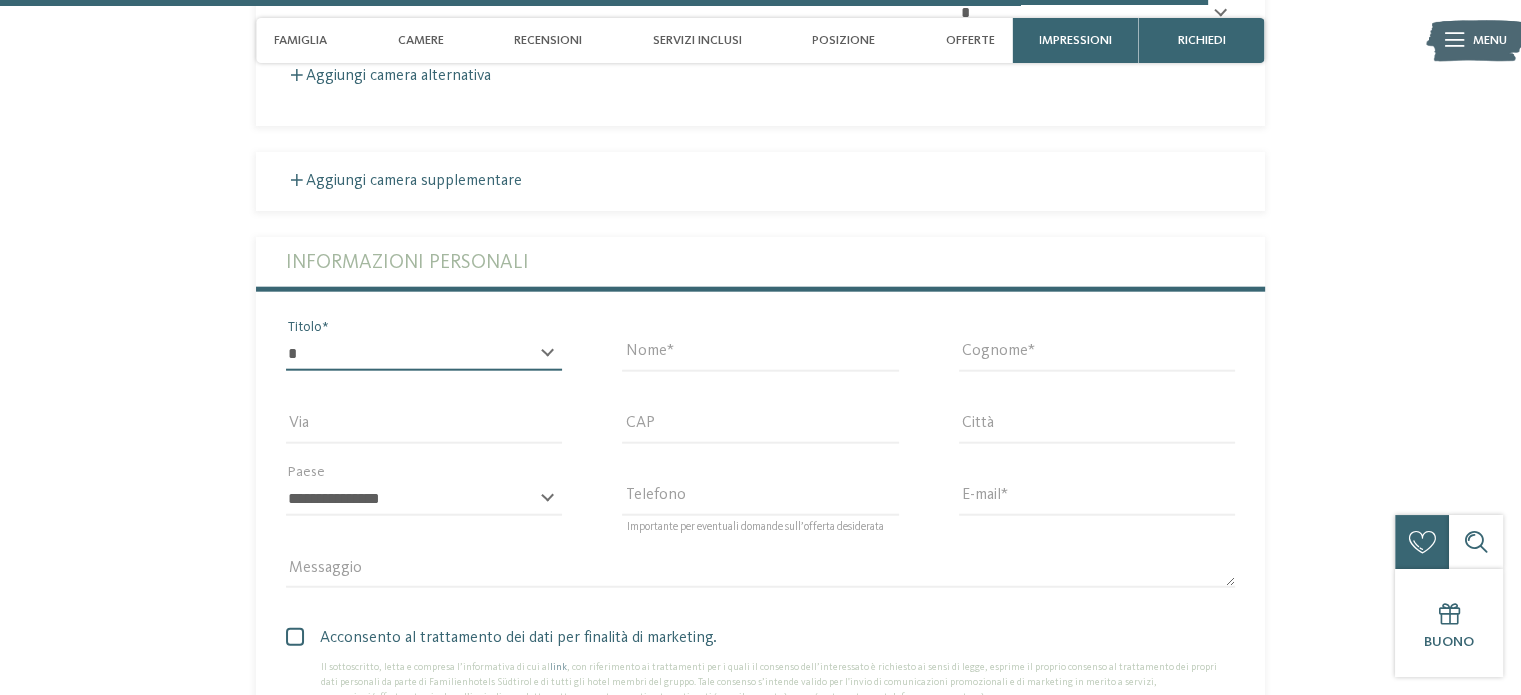 click on "* ****** ******* ******** ******" at bounding box center [424, 354] 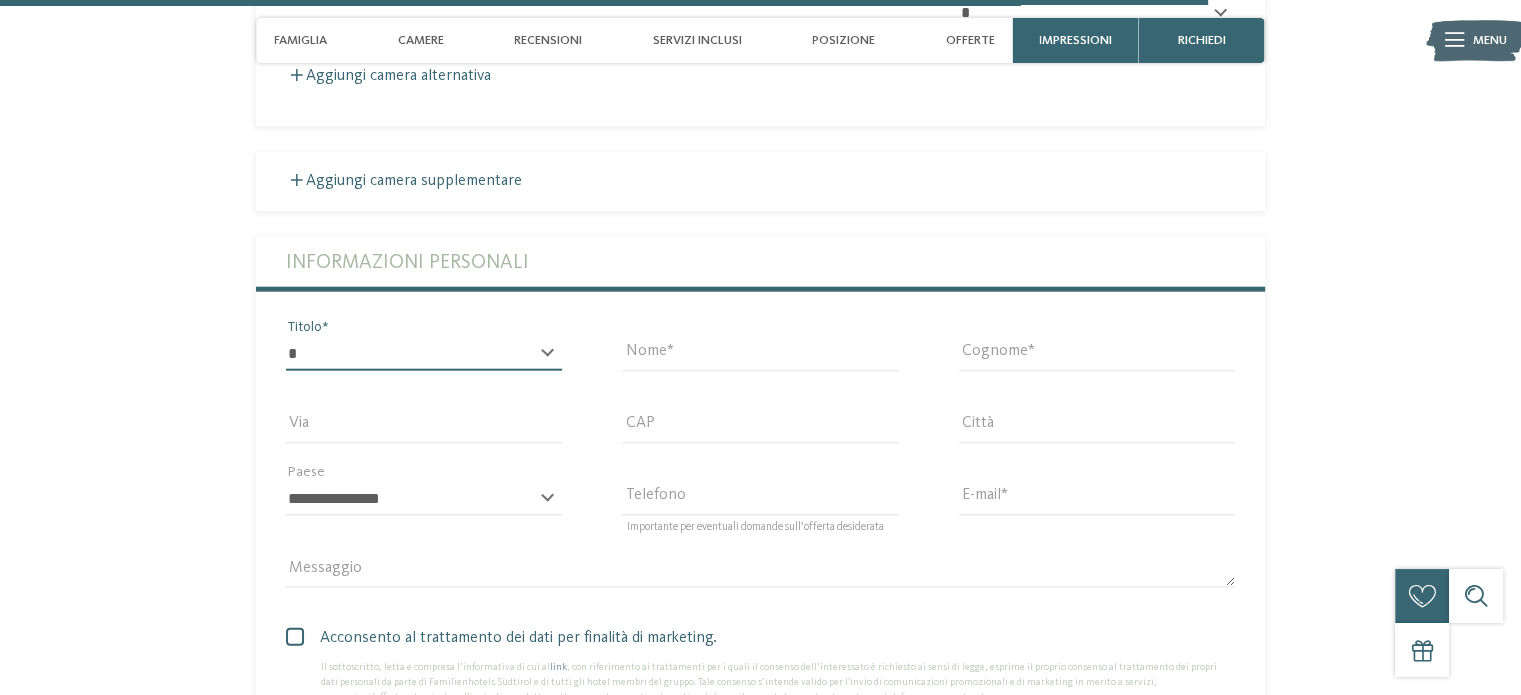select on "*" 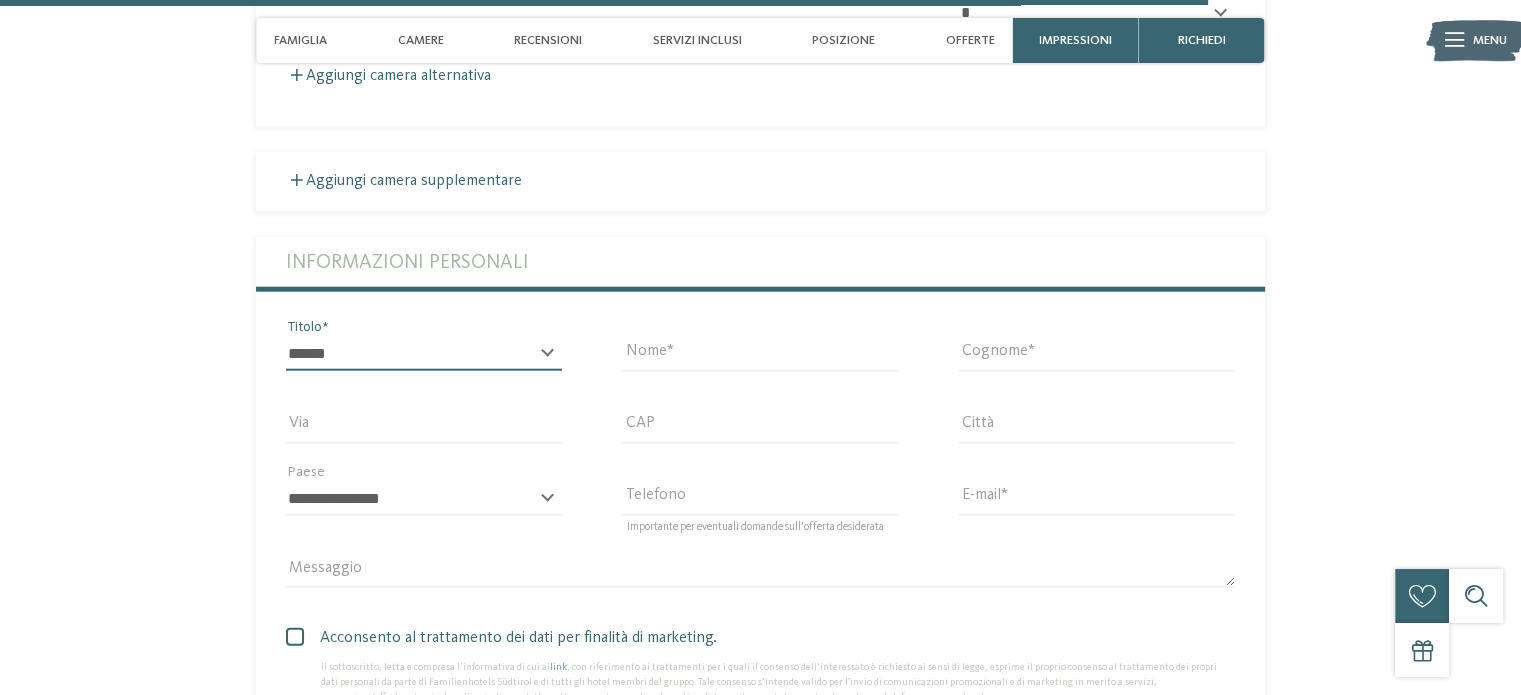 click on "* ****** ******* ******** ******" at bounding box center [424, 354] 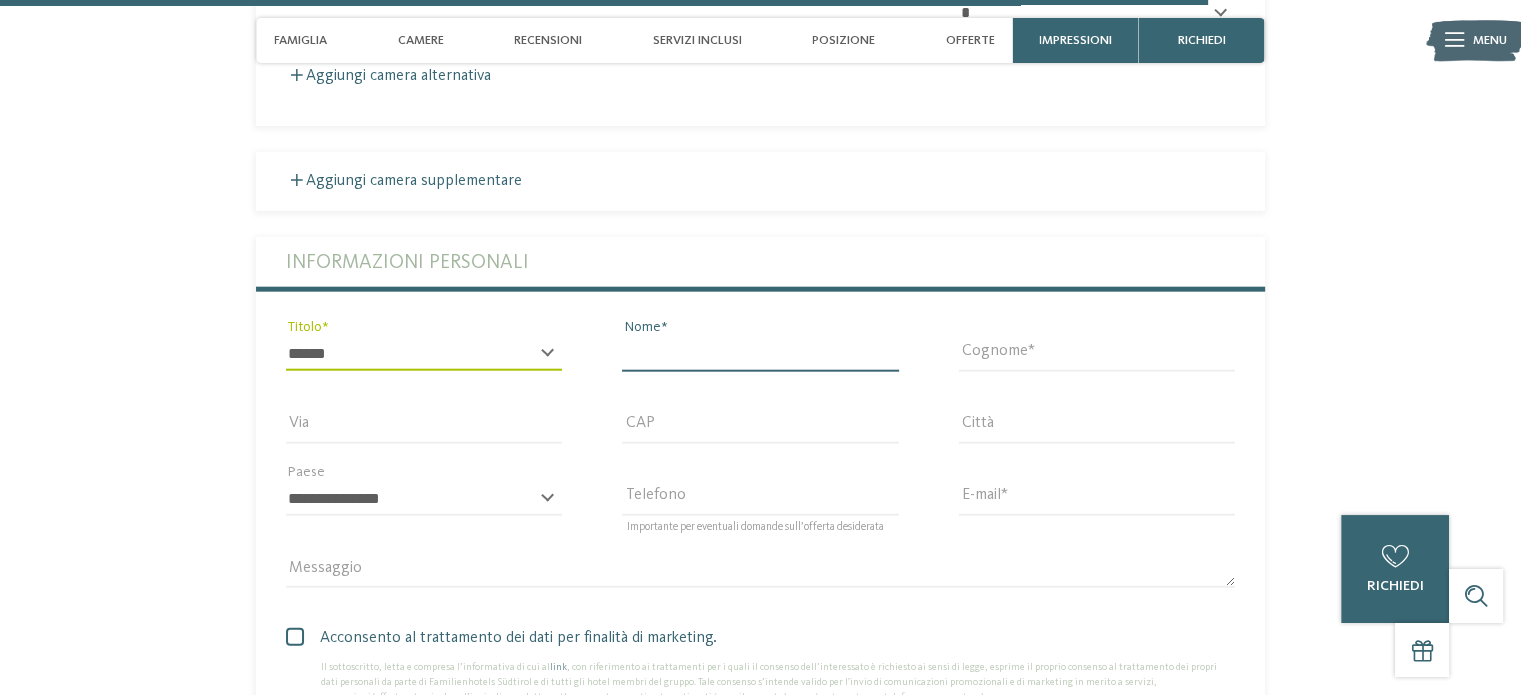 click on "Nome" at bounding box center (760, 354) 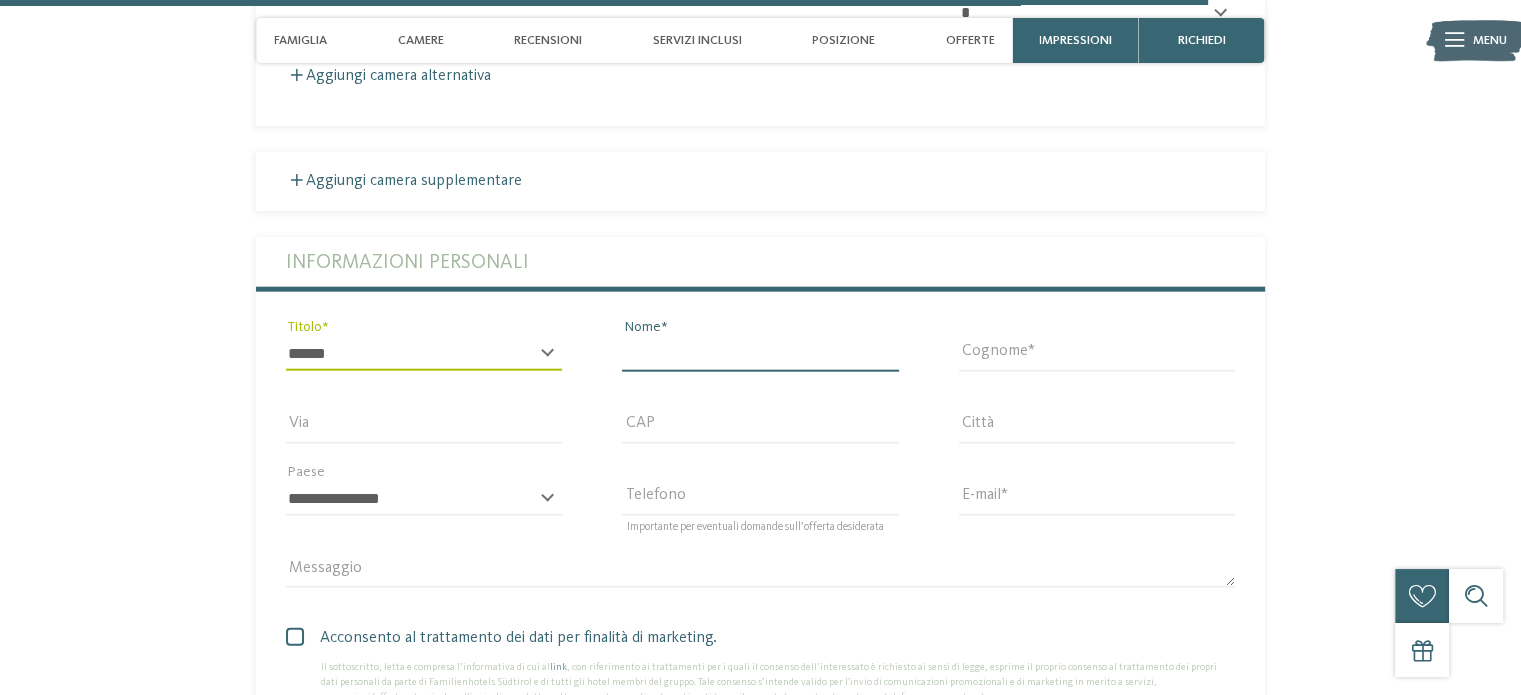 click on "Nome" at bounding box center (760, 354) 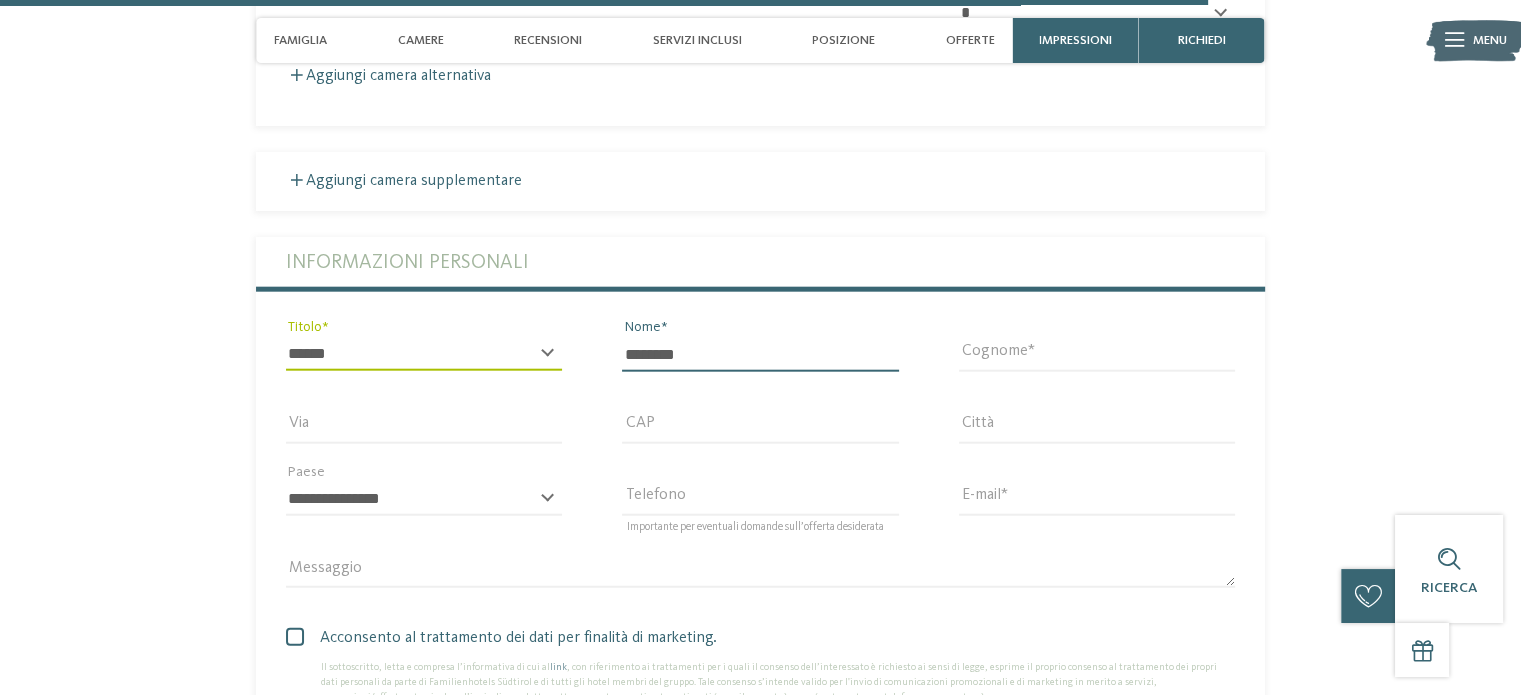 type on "********" 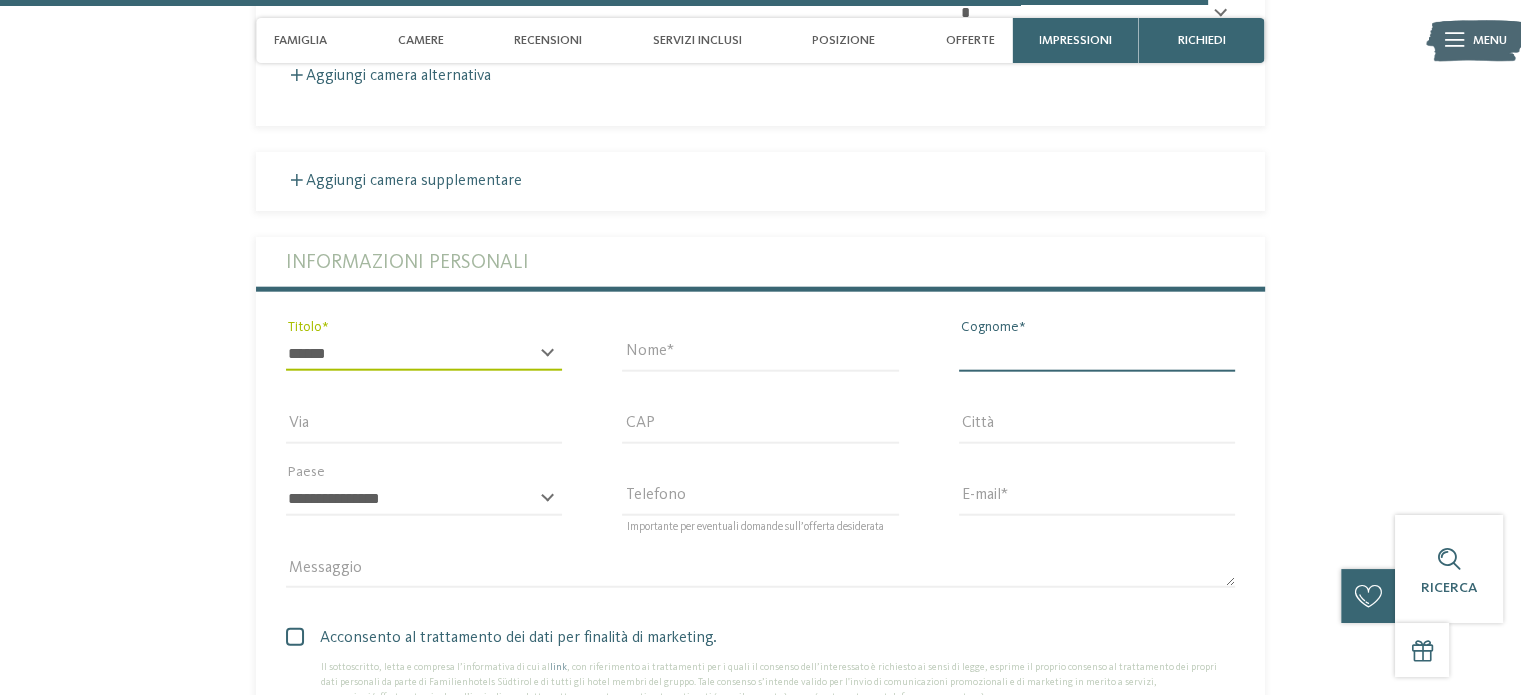 click on "Cognome" at bounding box center [1097, 354] 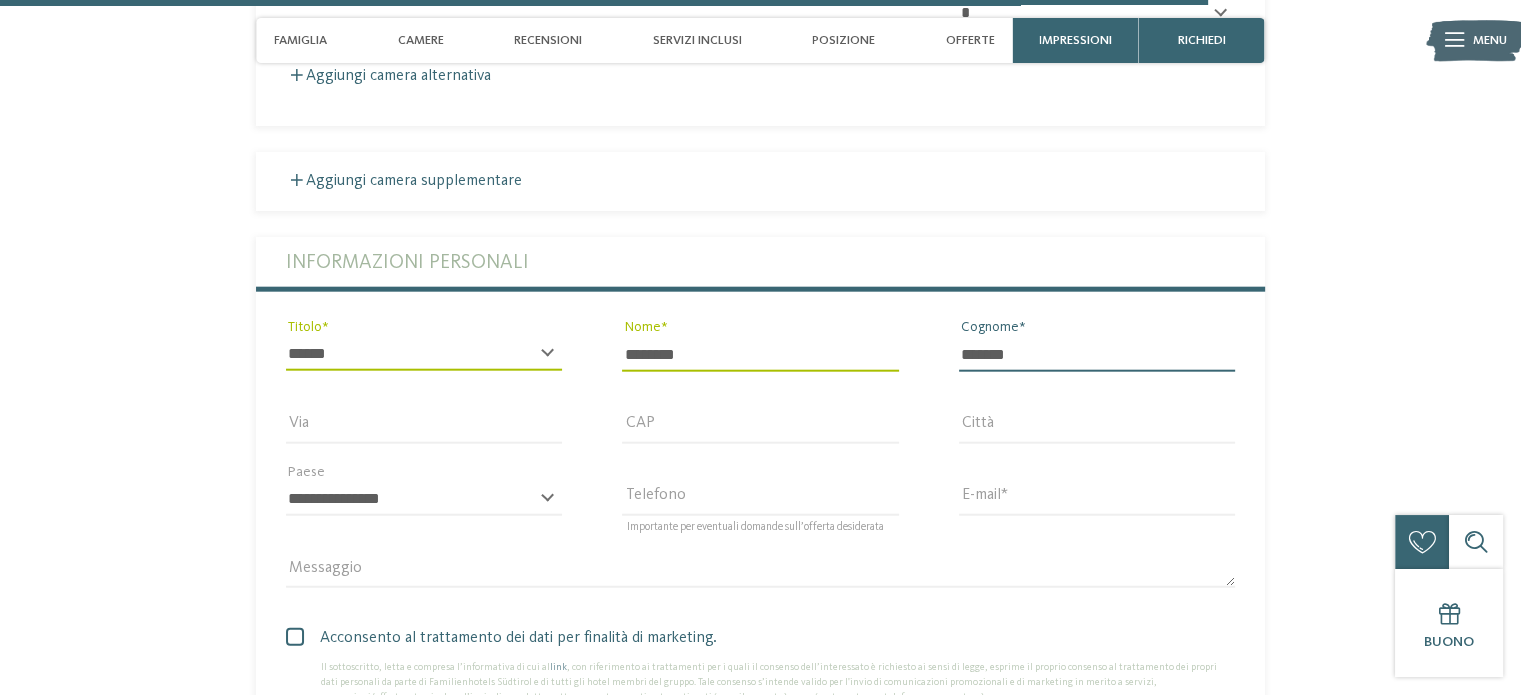 type on "*******" 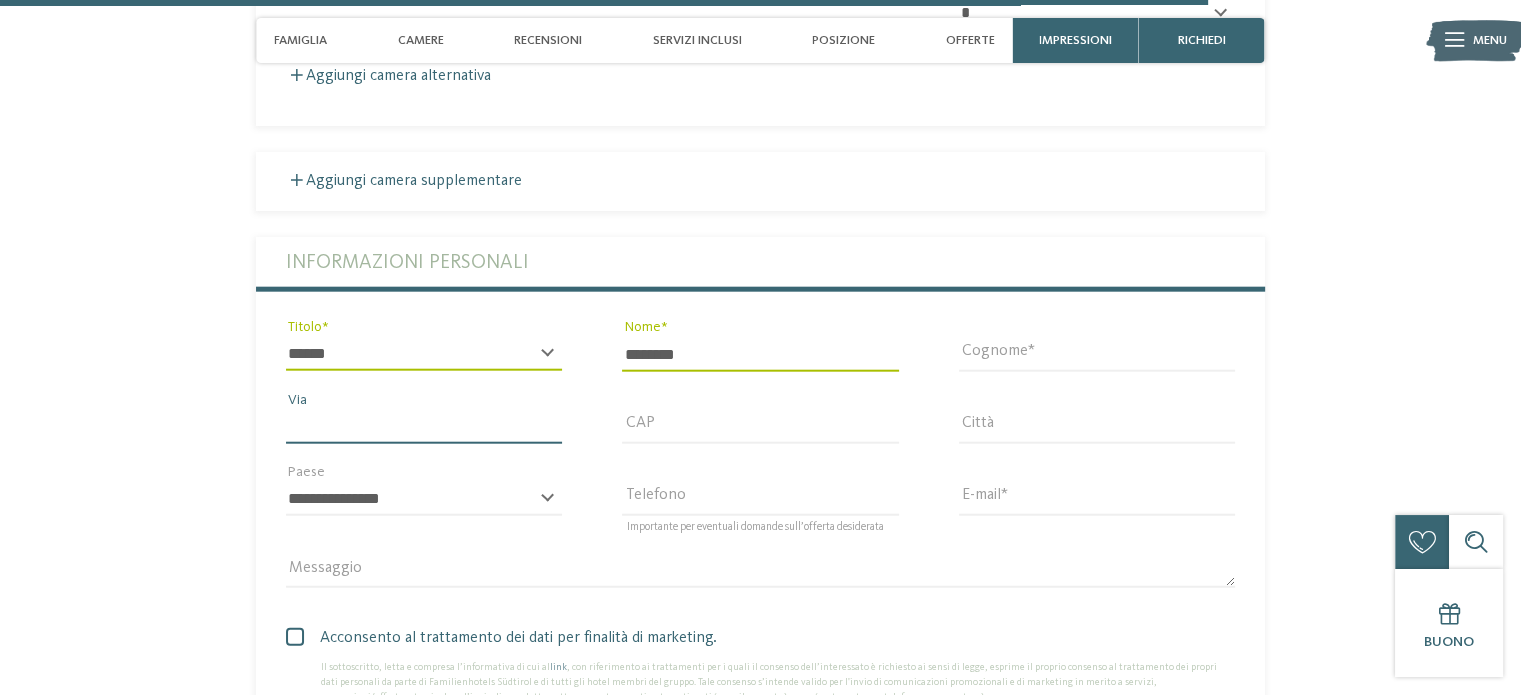 click on "Via" at bounding box center [424, 427] 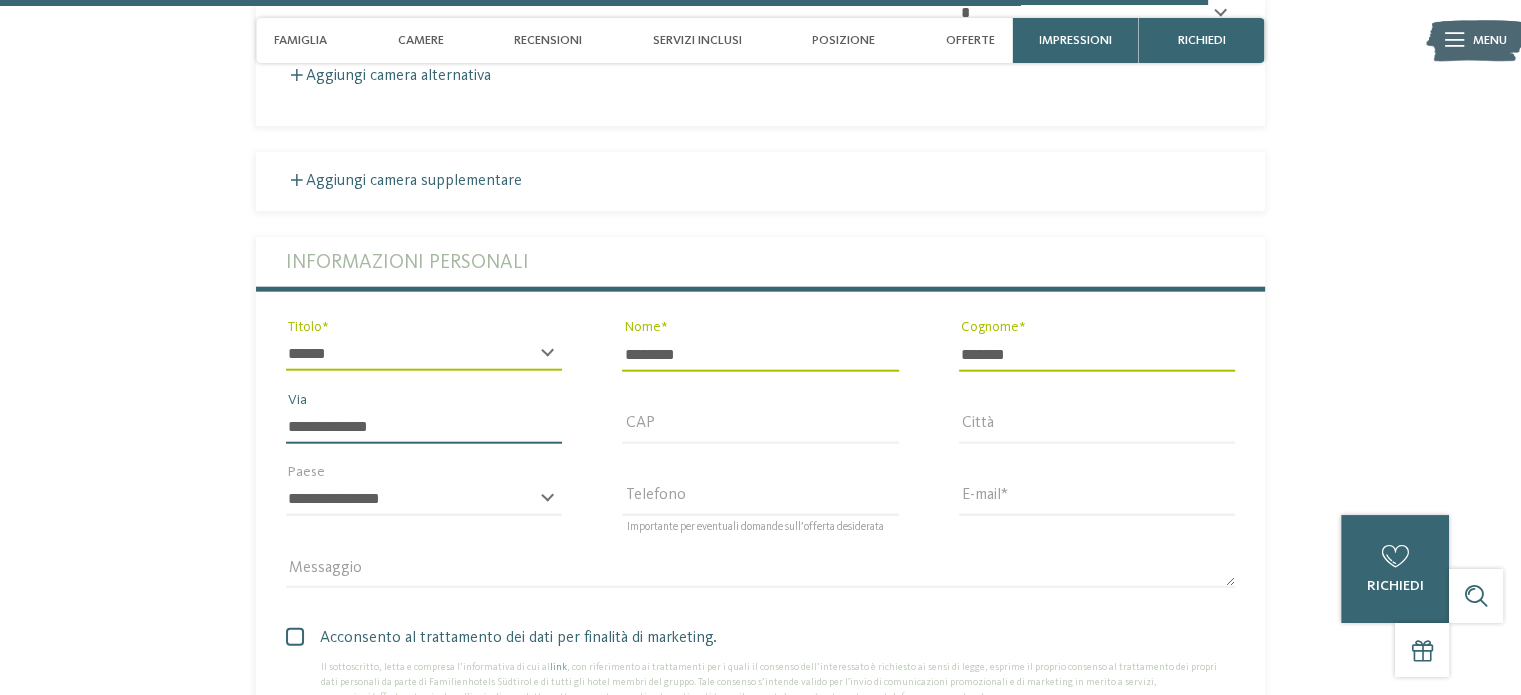 type on "**********" 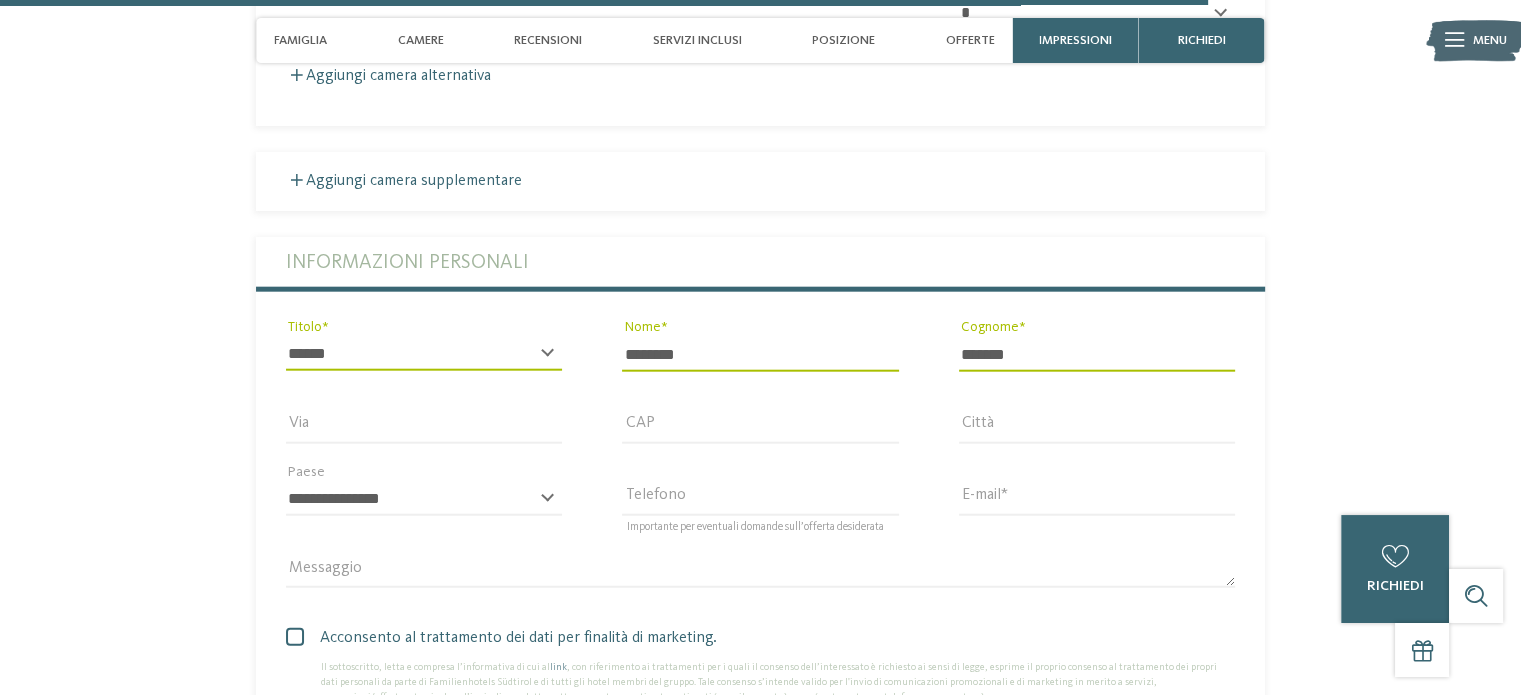 click on "CAP" at bounding box center [760, 426] 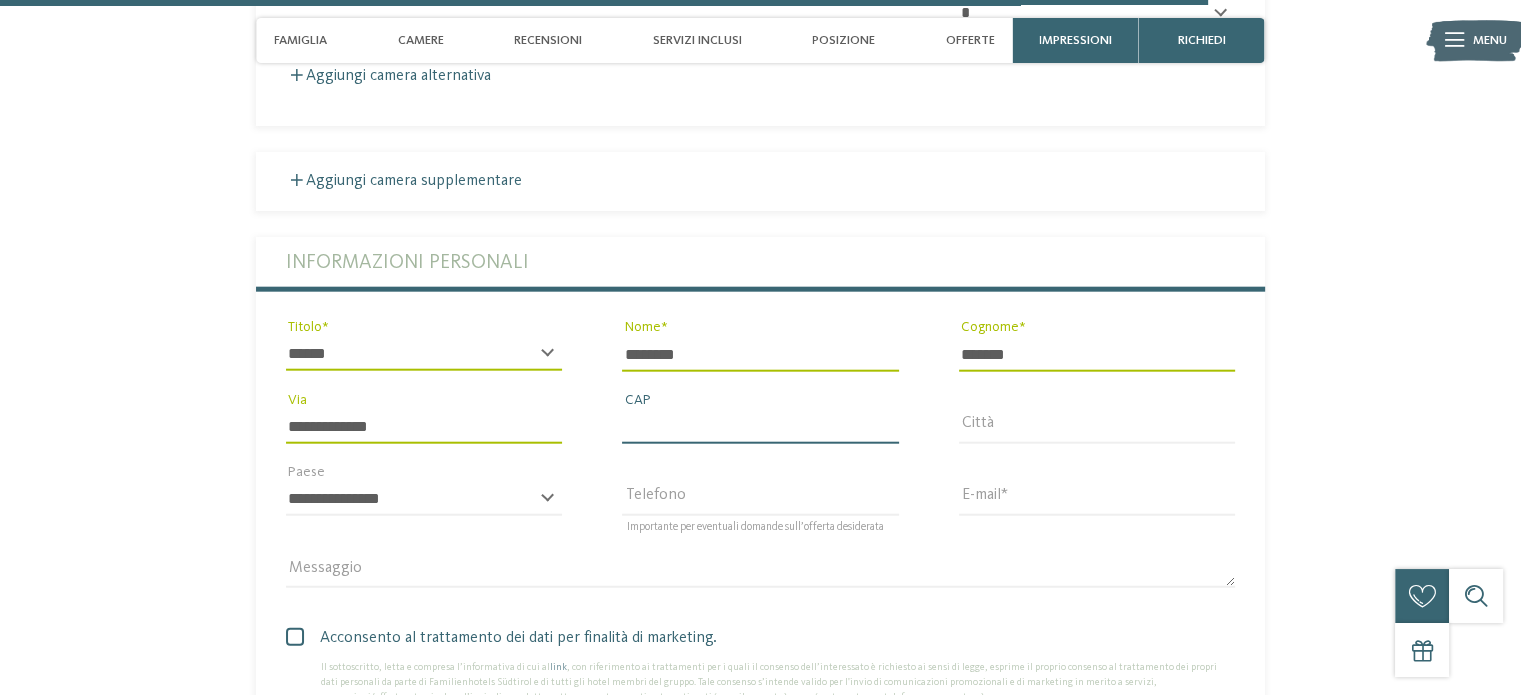 click on "CAP" at bounding box center [760, 427] 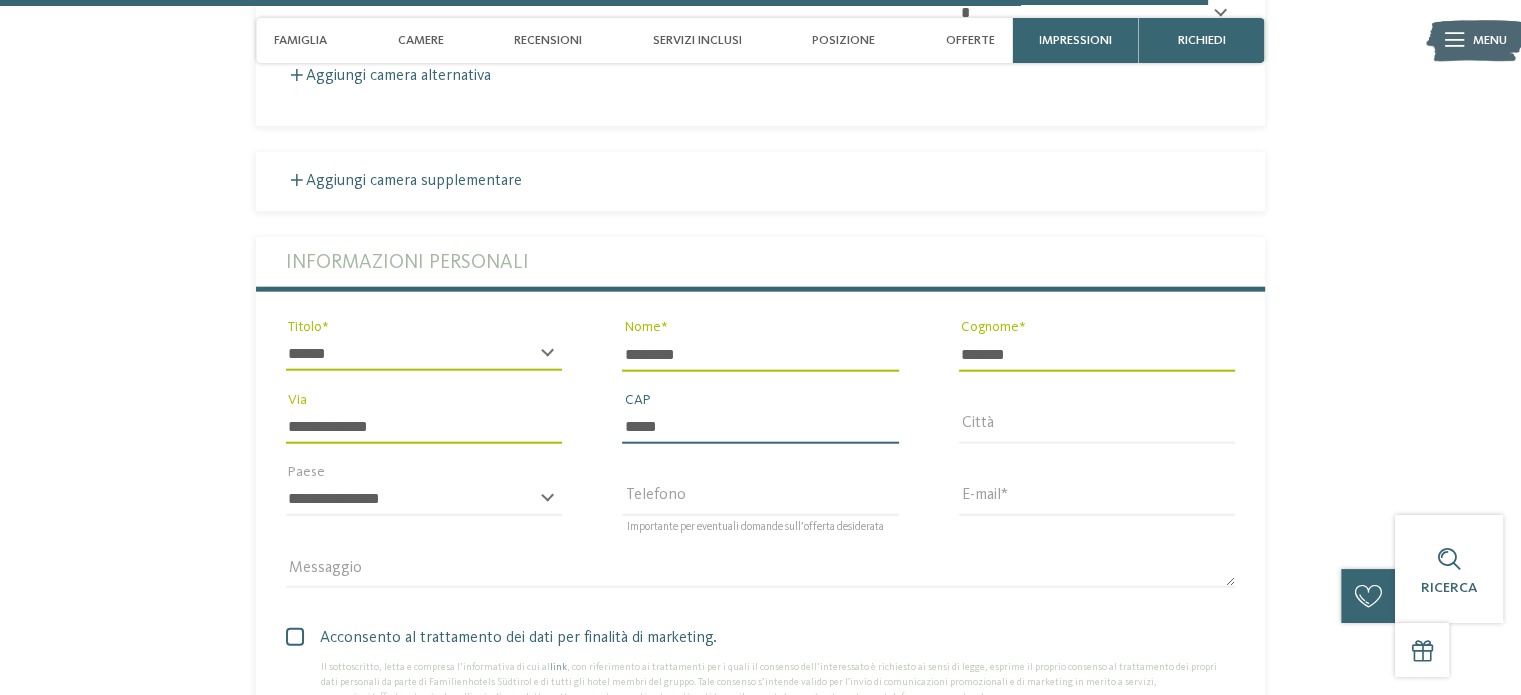 type on "*****" 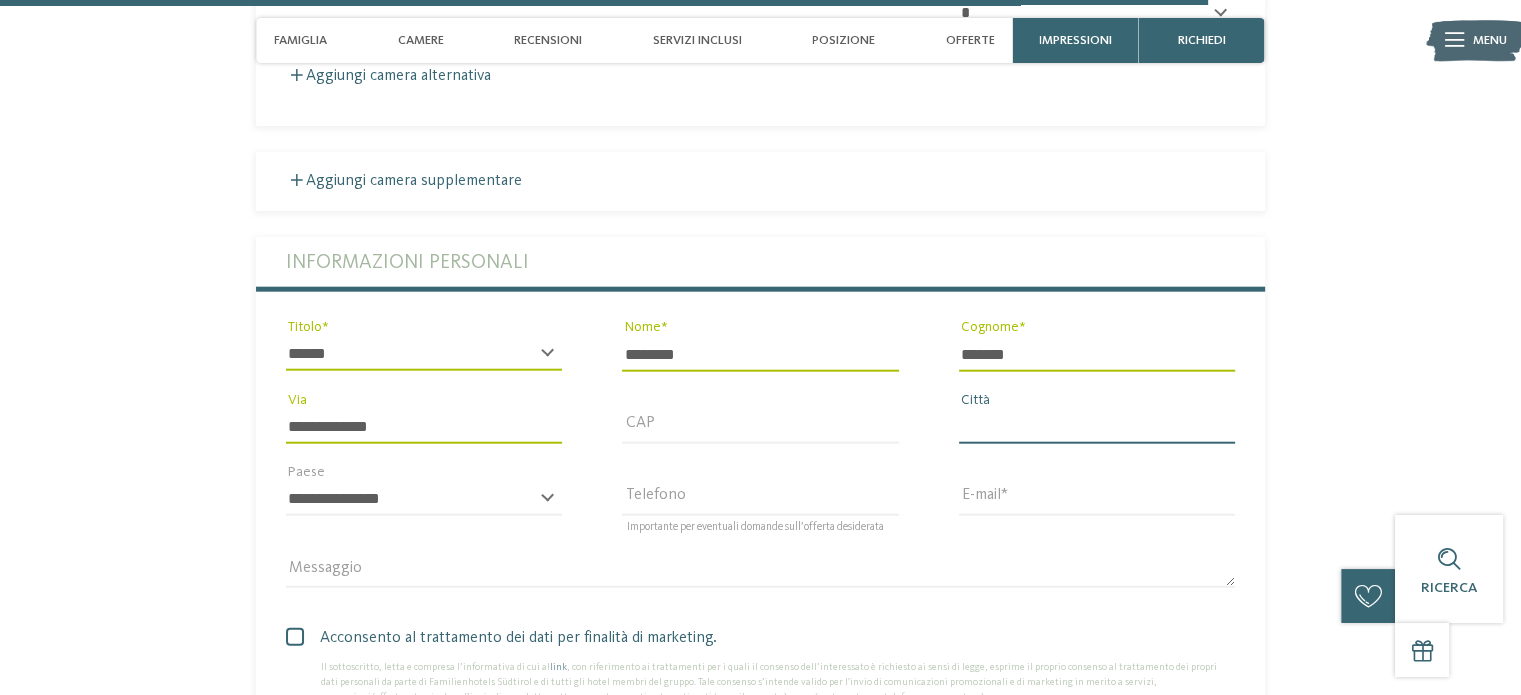 click on "Città" at bounding box center [1097, 427] 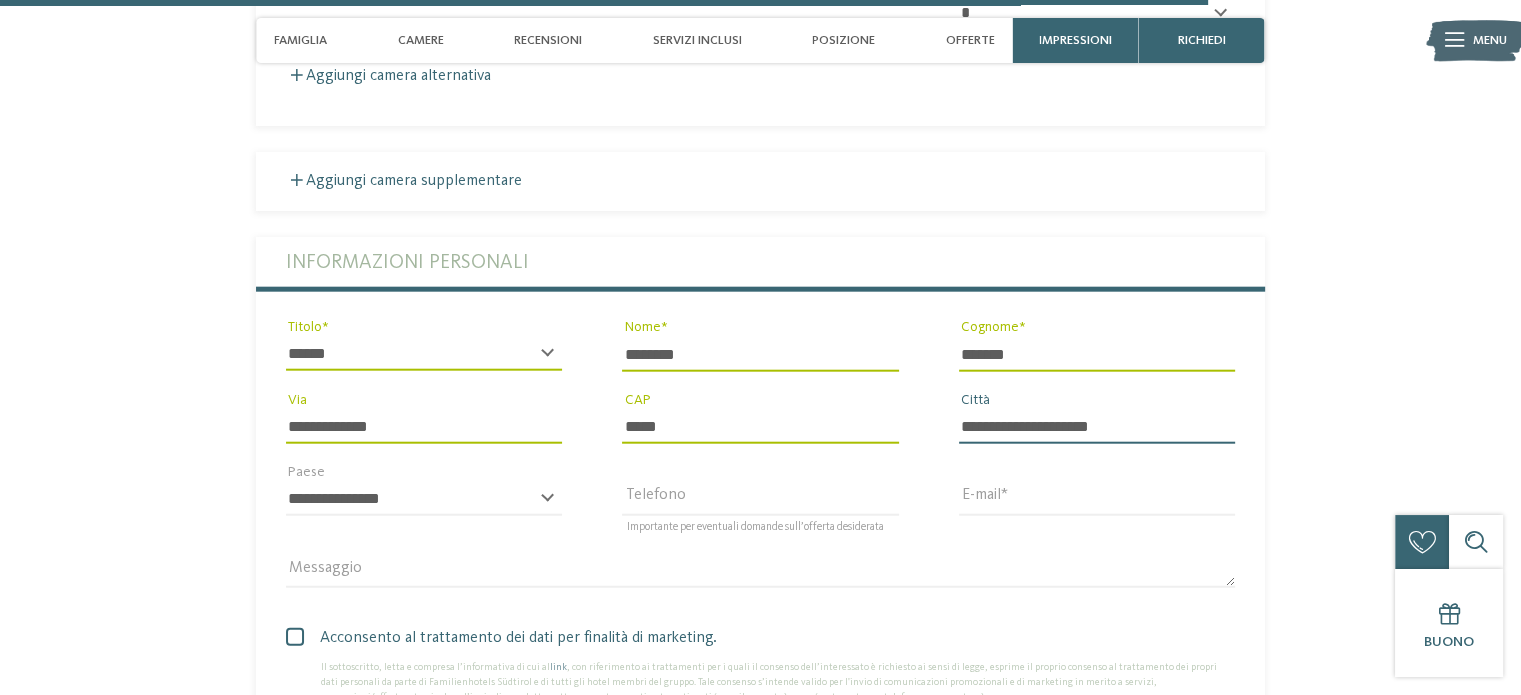 type on "**********" 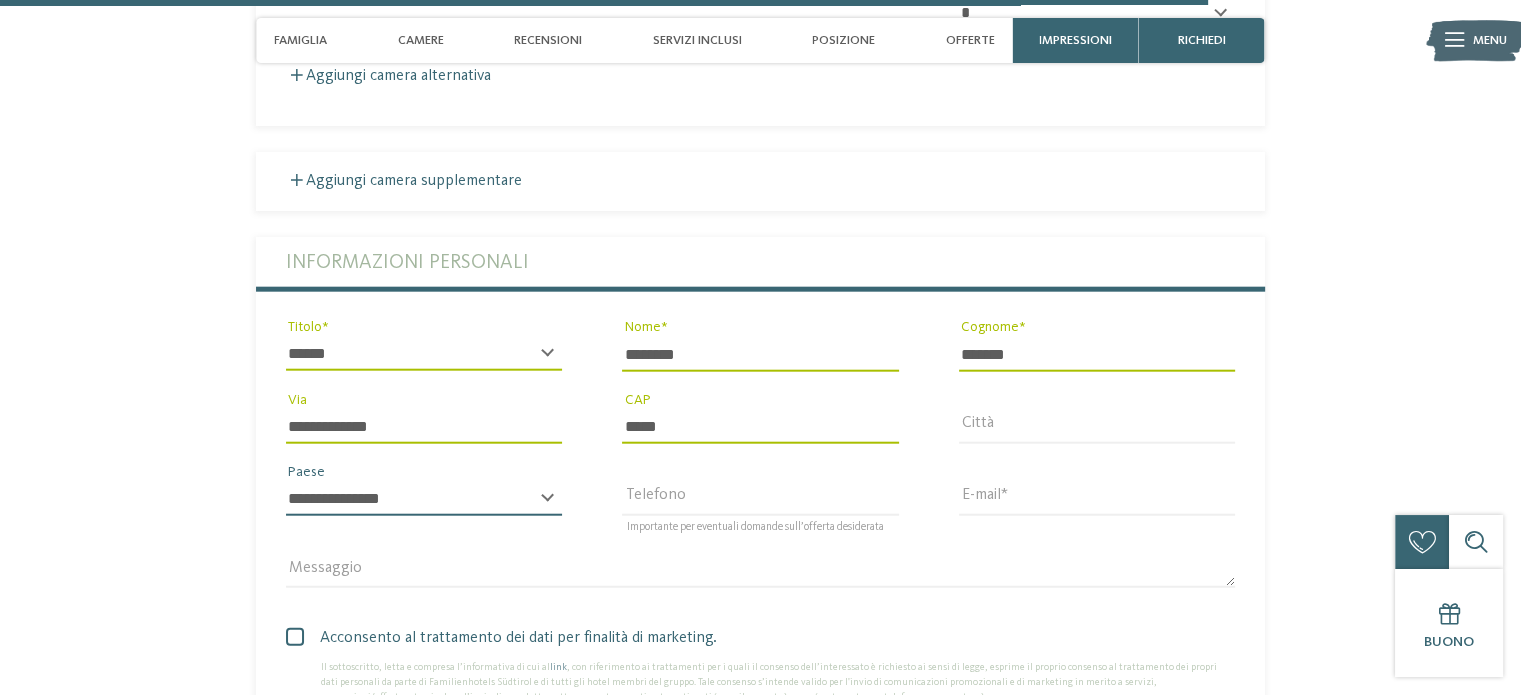 click on "**********" at bounding box center [424, 499] 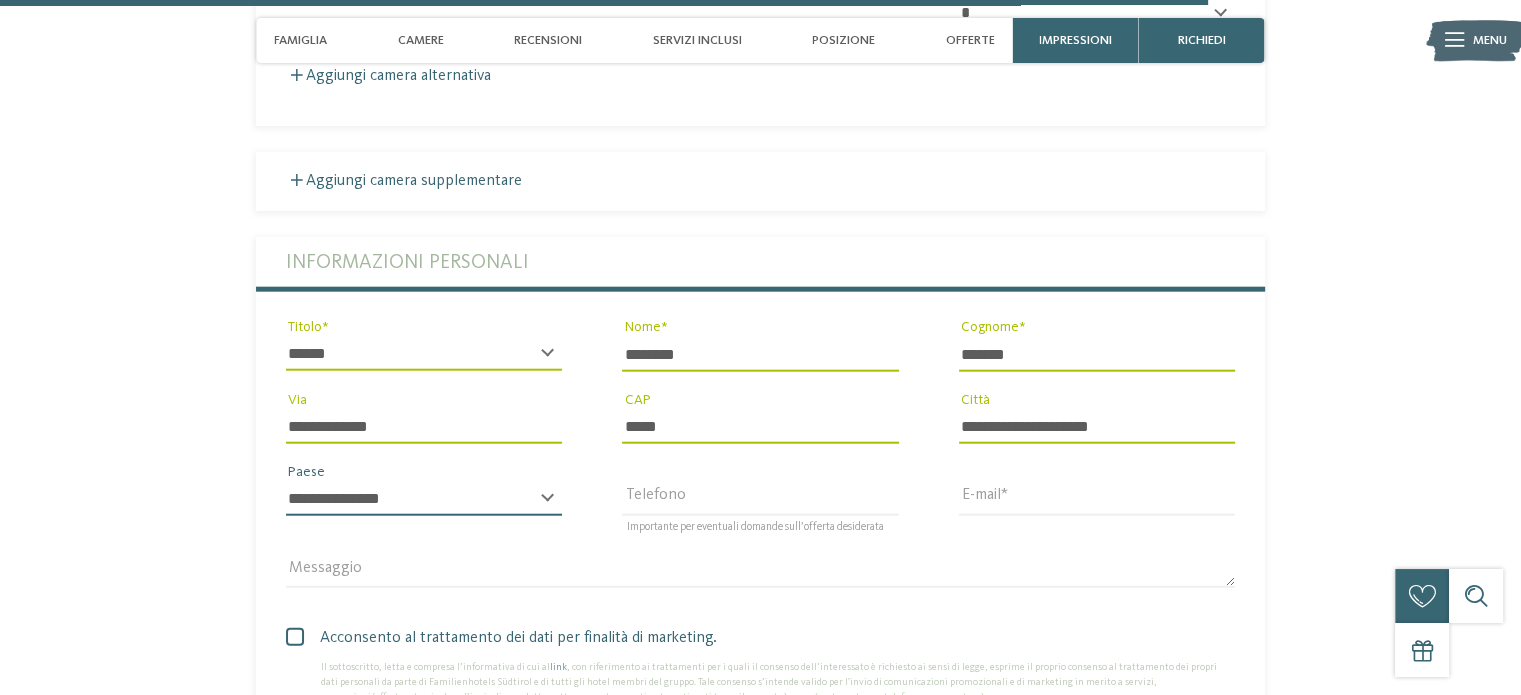 select on "**" 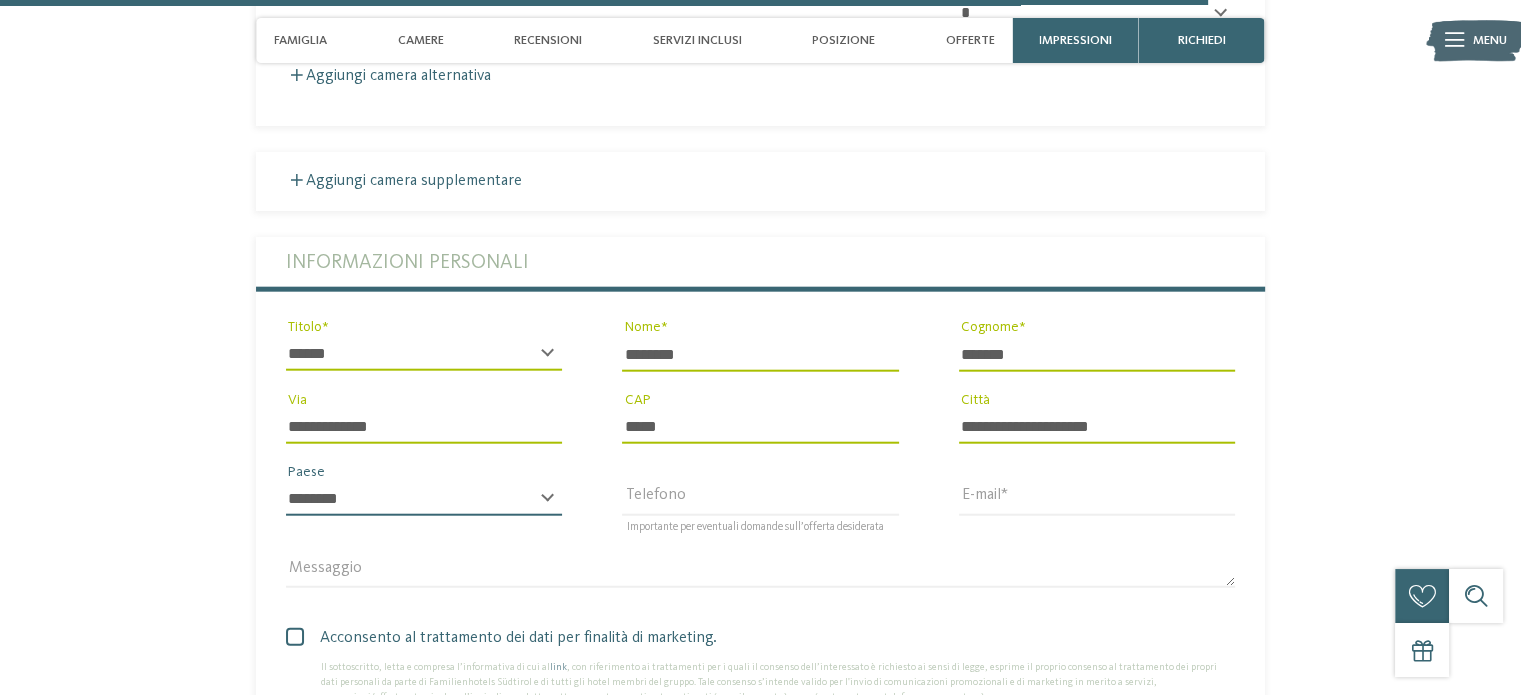 click on "**********" at bounding box center [424, 499] 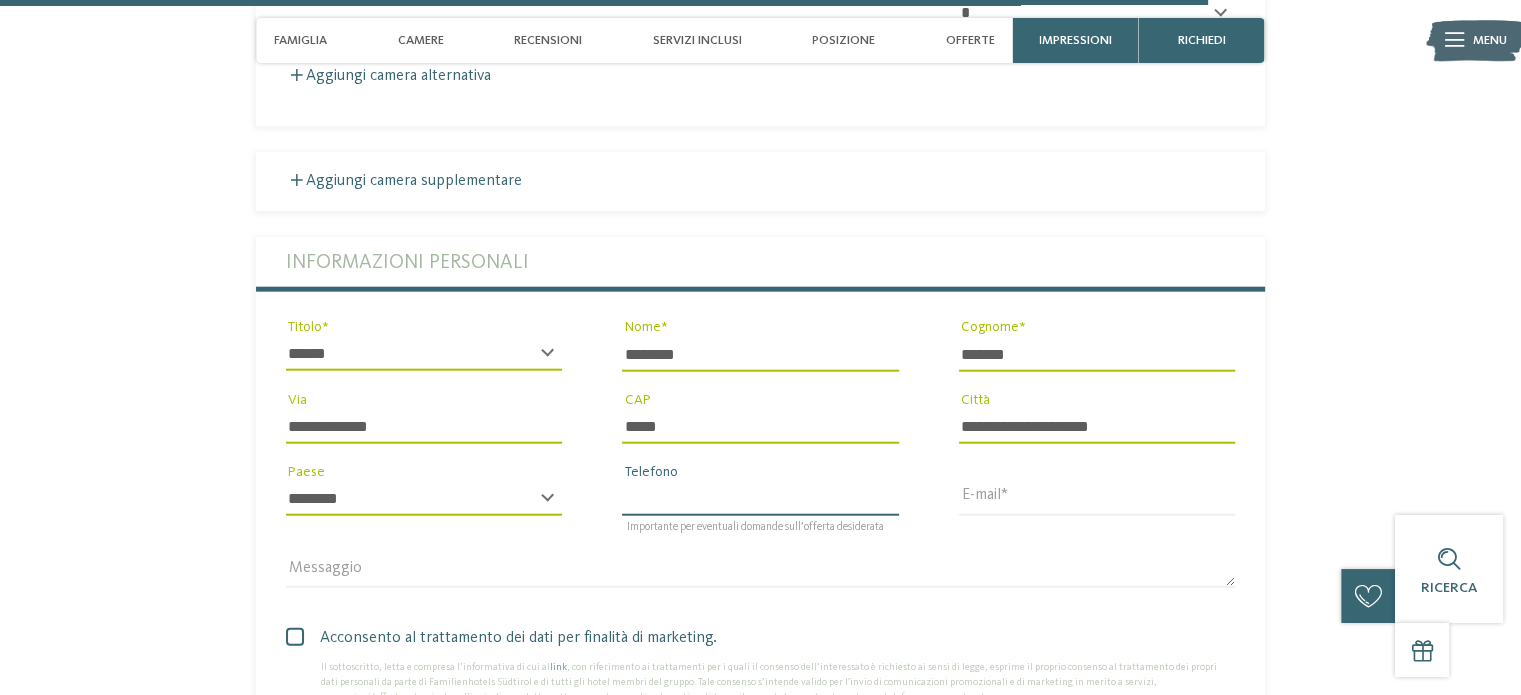 click on "Telefono" at bounding box center [760, 499] 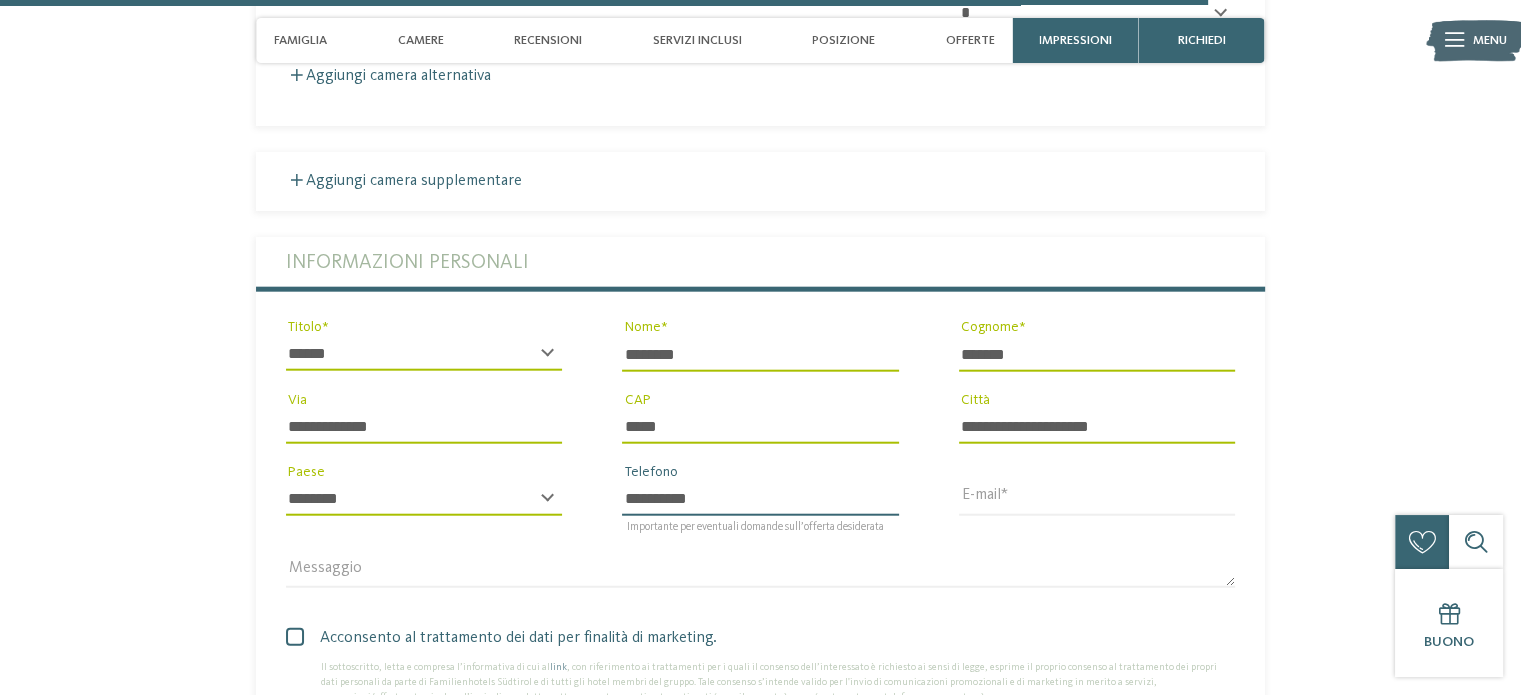type on "**********" 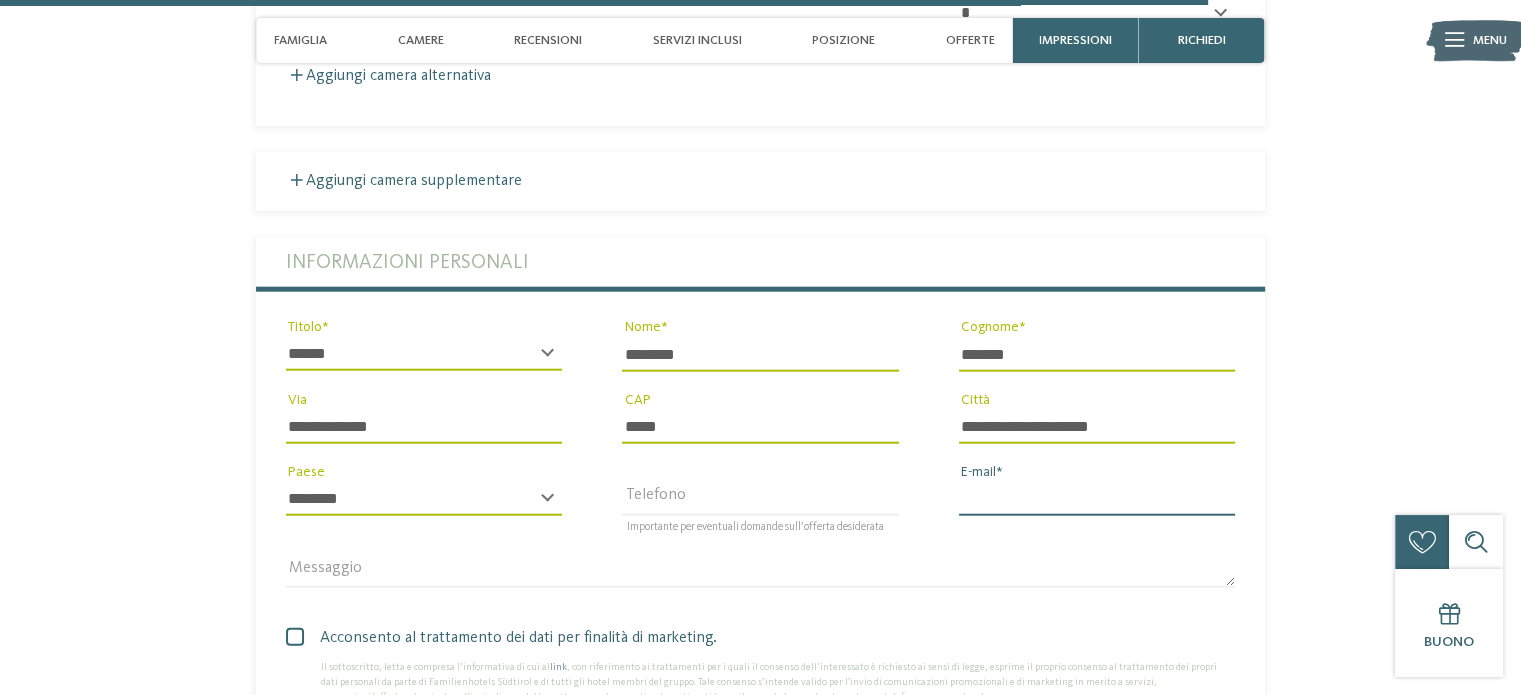 click on "E-mail" at bounding box center [1097, 499] 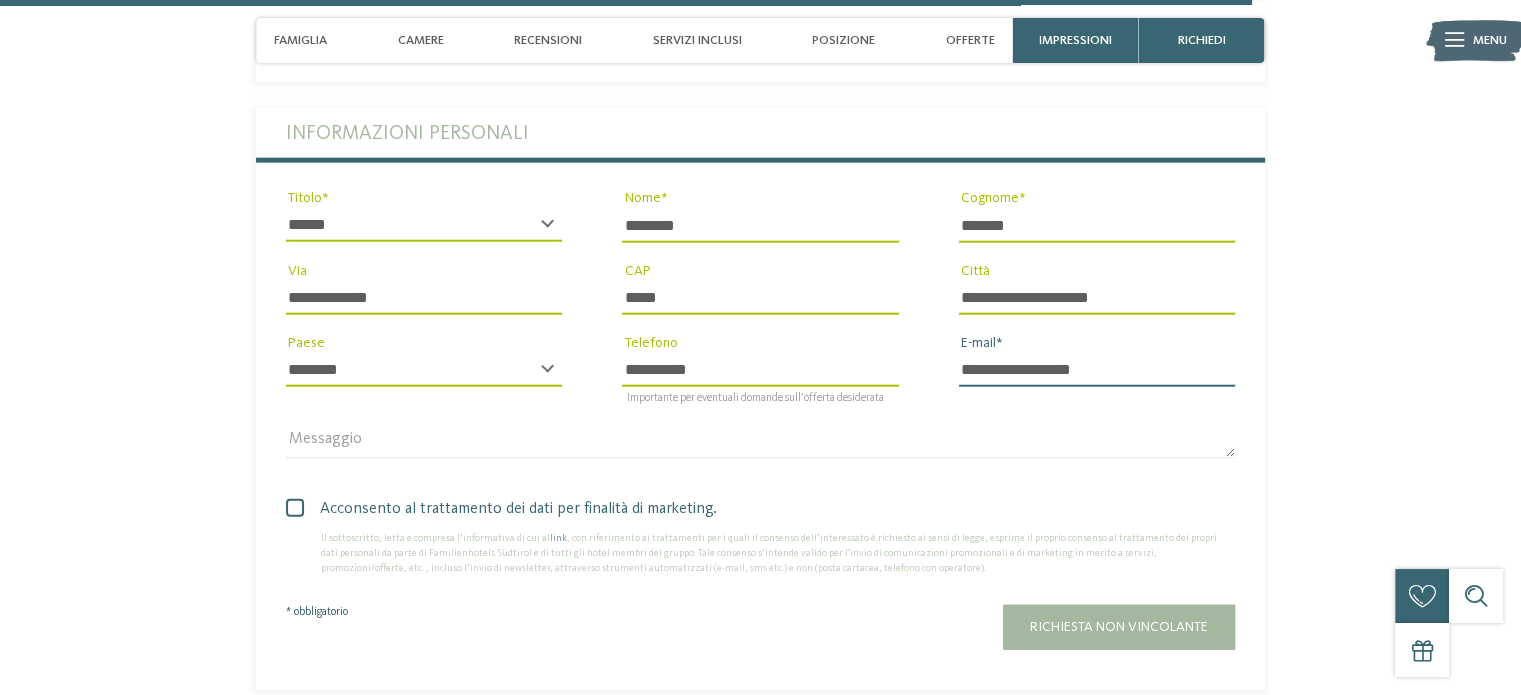 scroll, scrollTop: 5035, scrollLeft: 0, axis: vertical 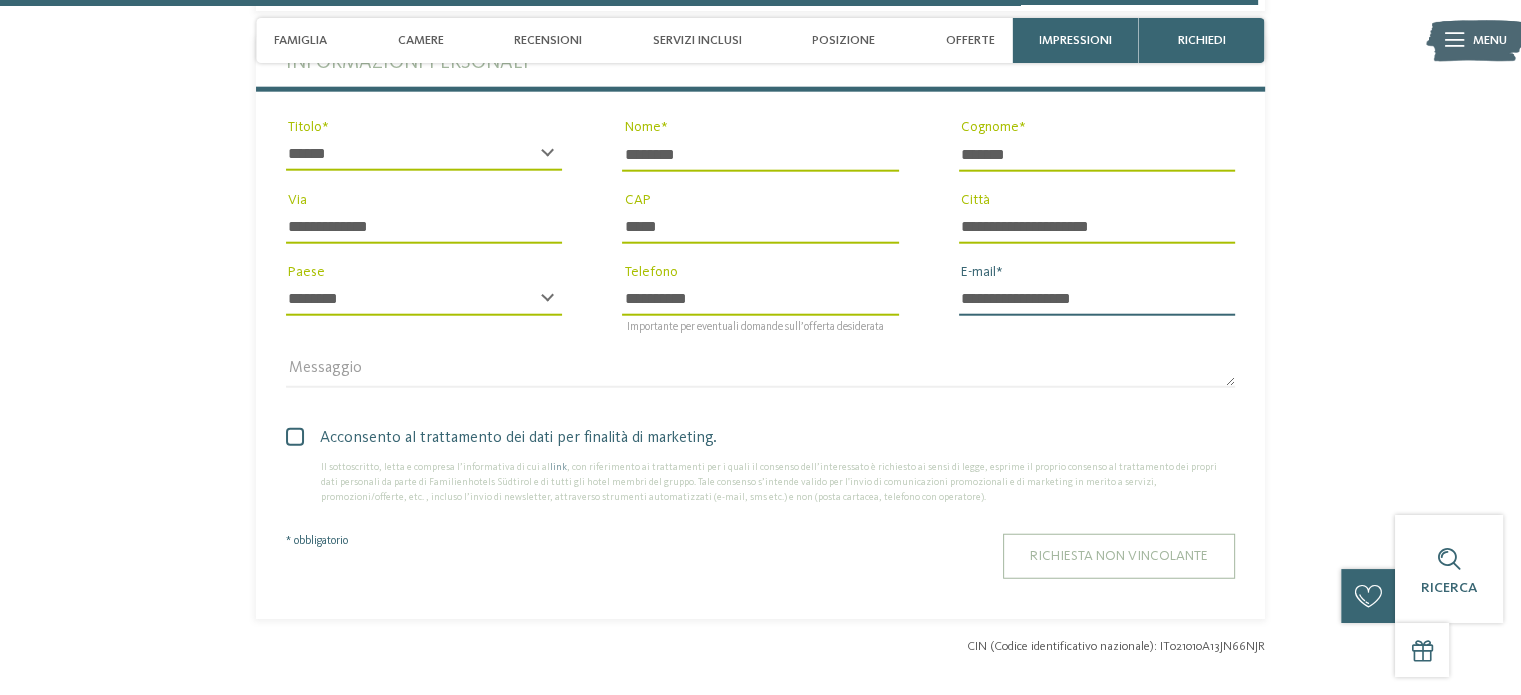type on "**********" 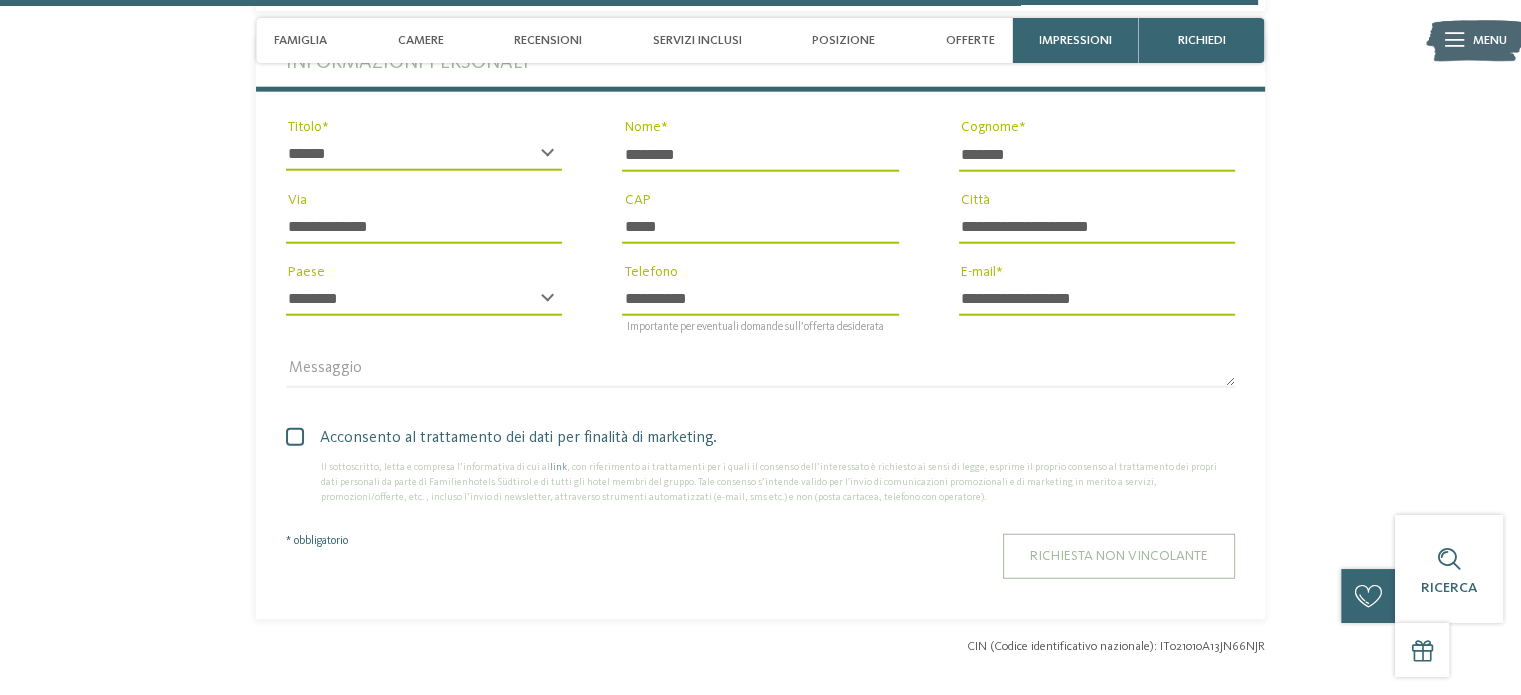 click on "Richiesta non vincolante" at bounding box center (1119, 556) 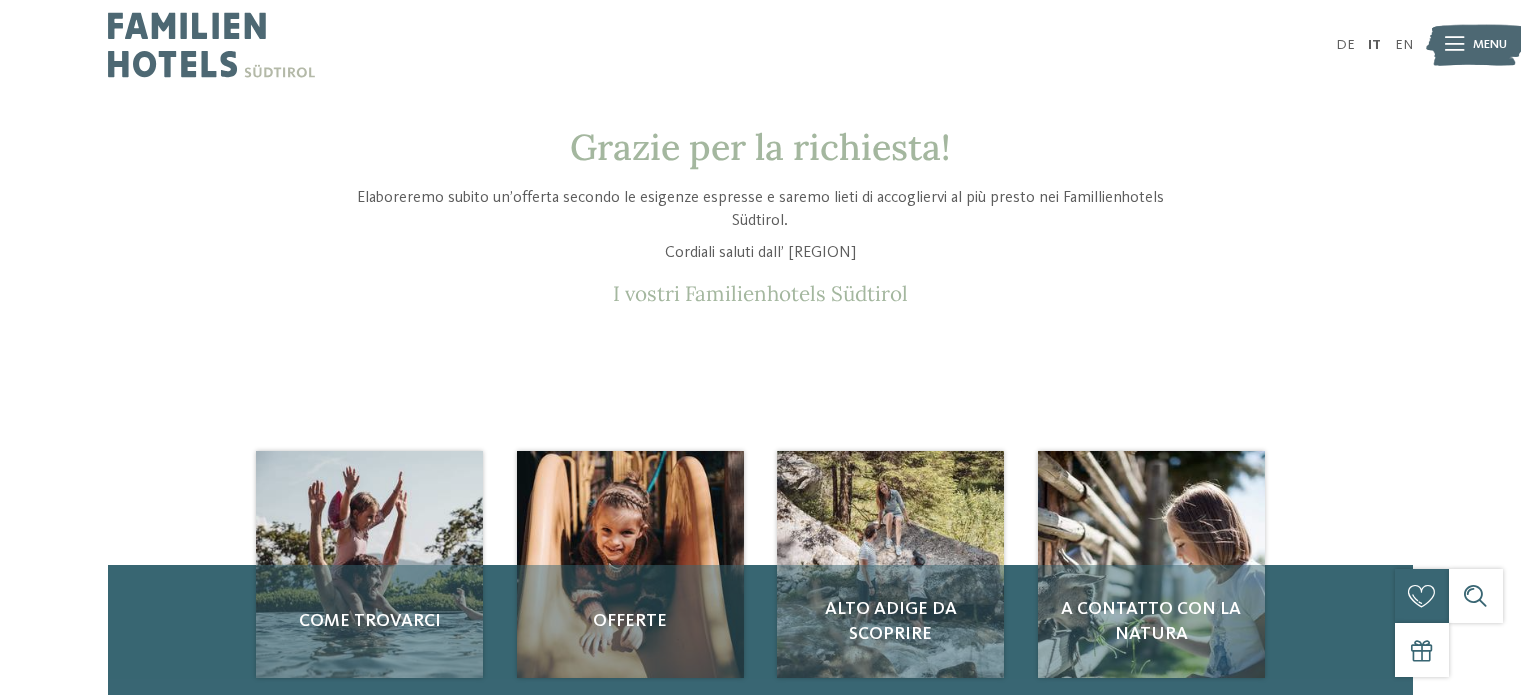 scroll, scrollTop: 0, scrollLeft: 0, axis: both 